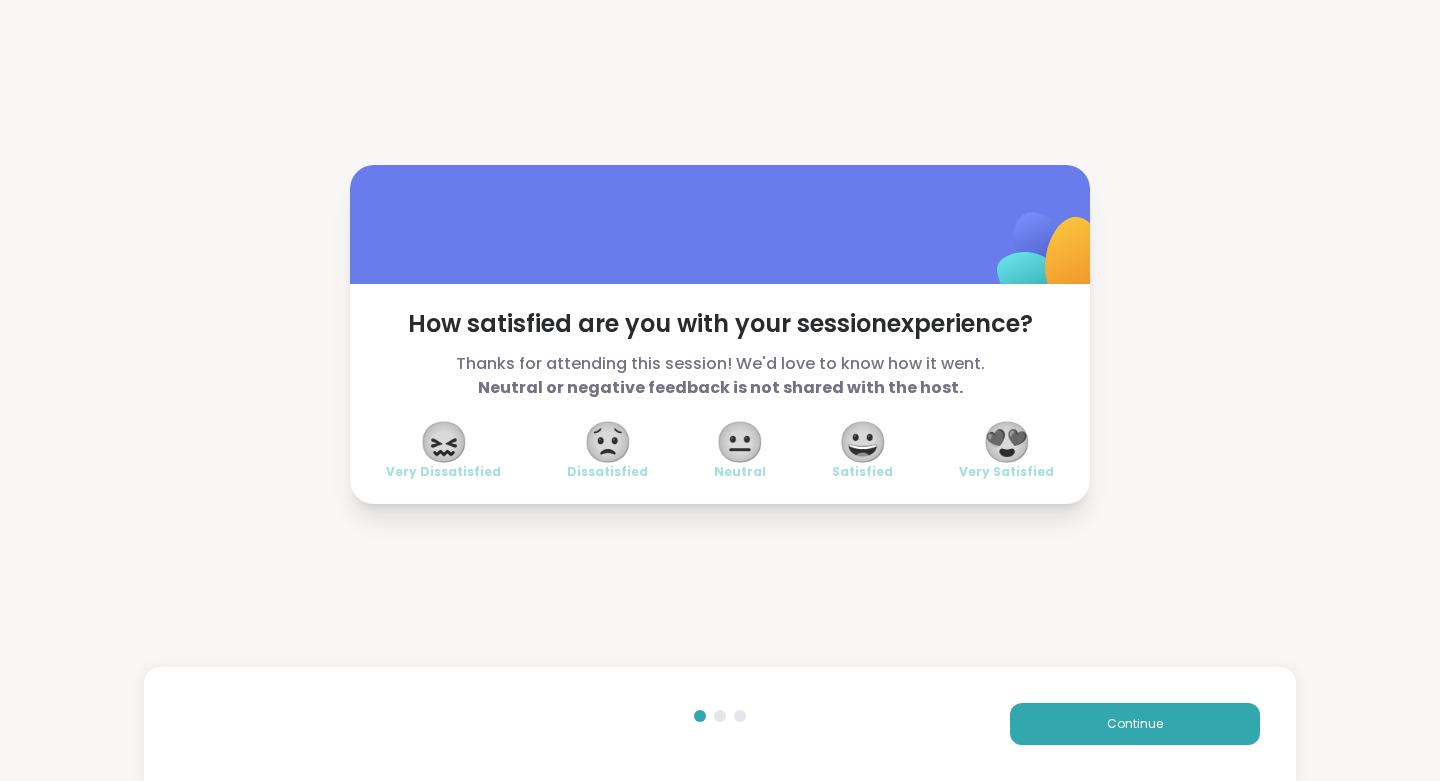scroll, scrollTop: 0, scrollLeft: 0, axis: both 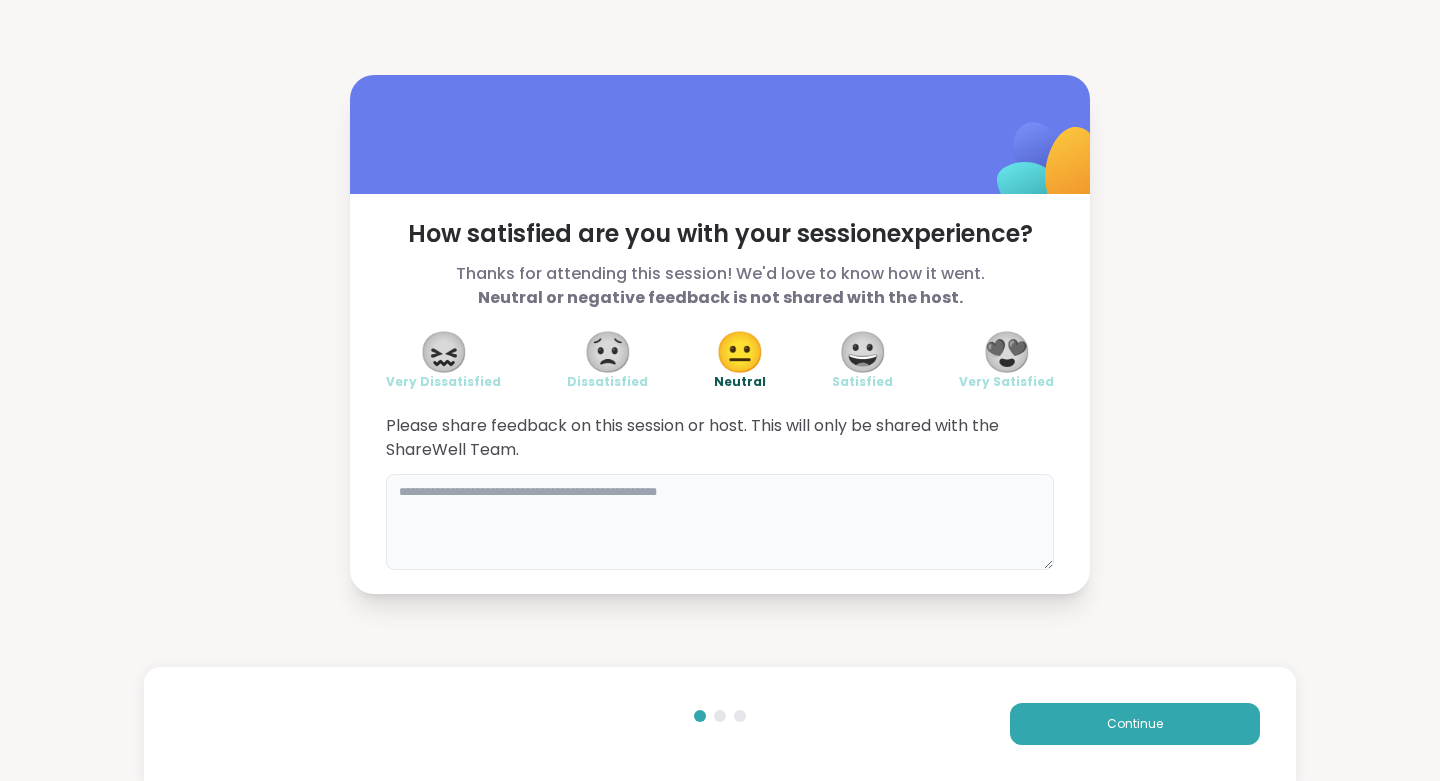 click at bounding box center [720, 522] 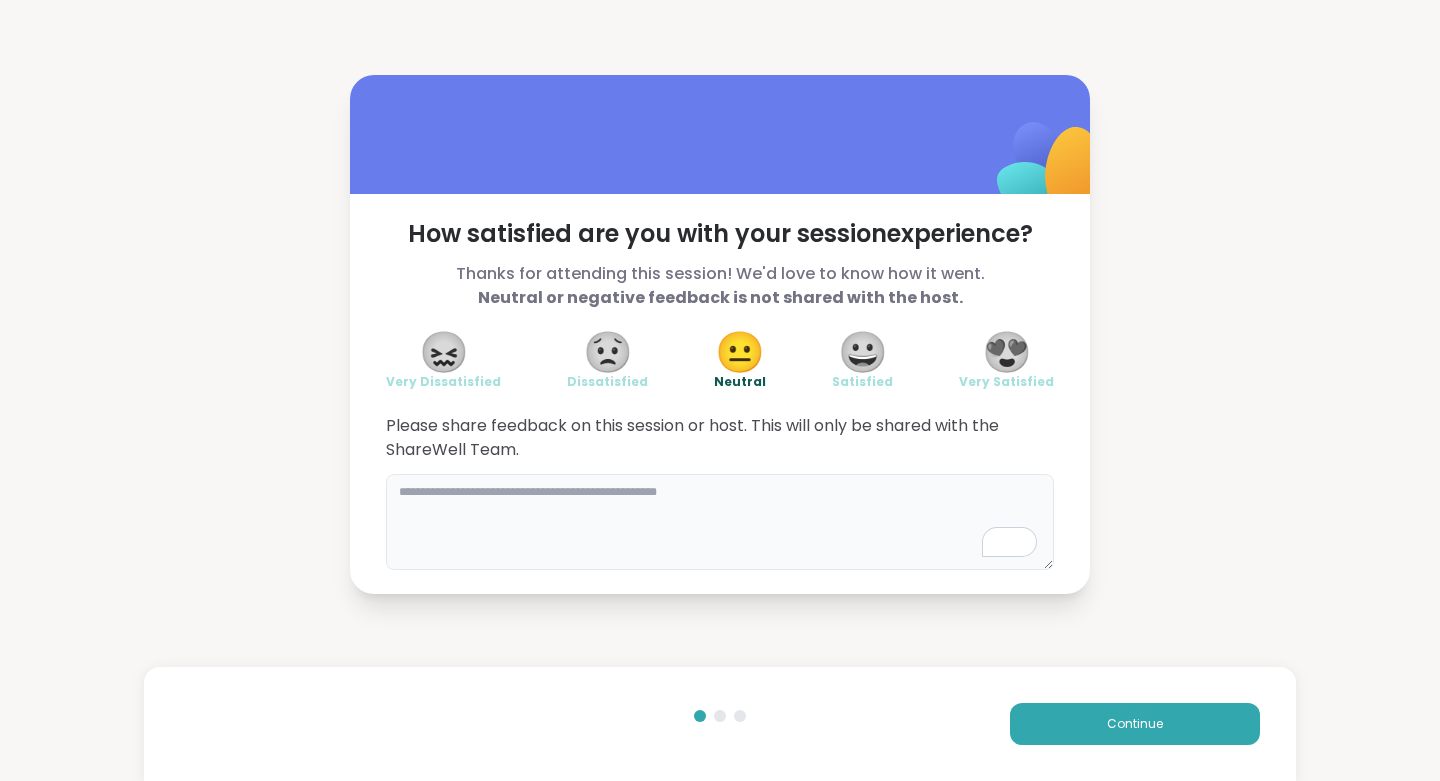 type on "*" 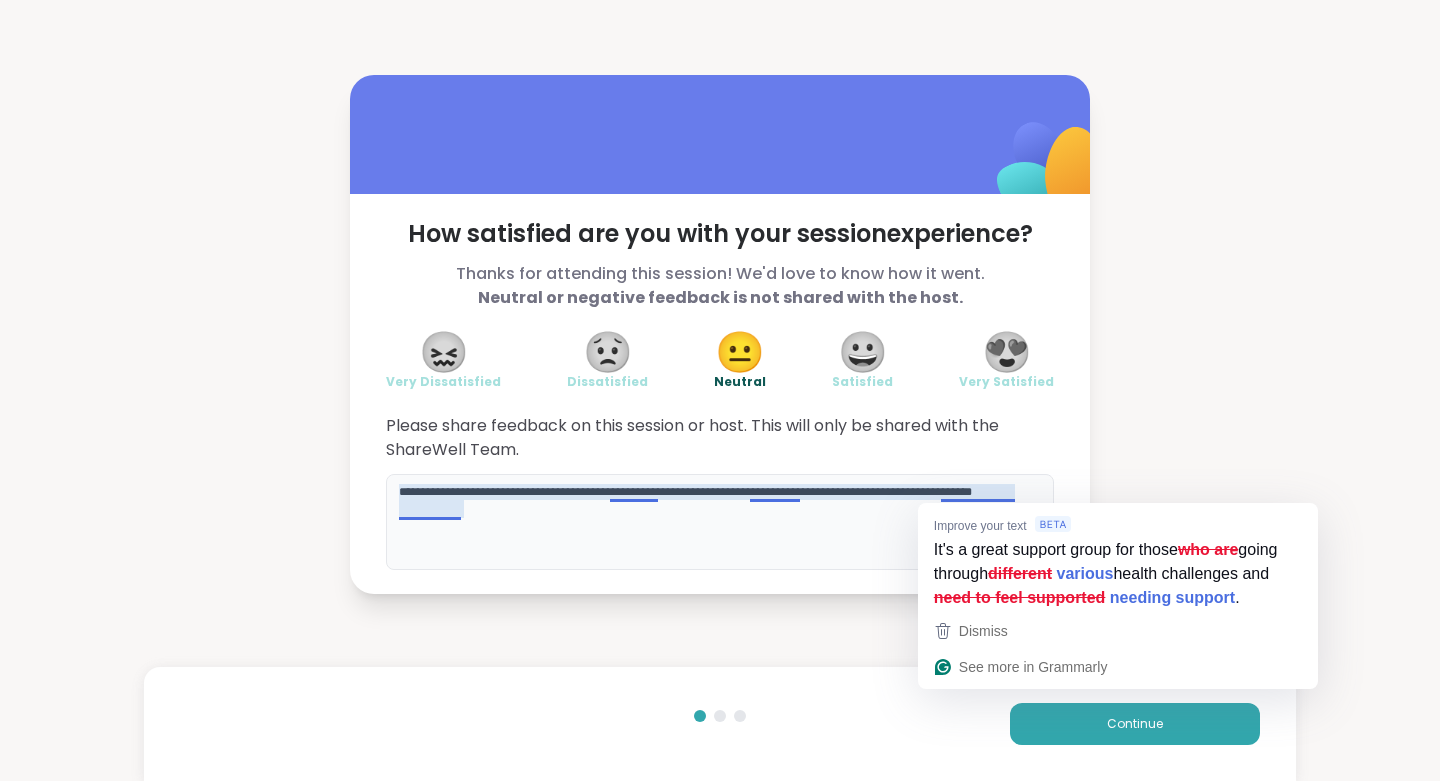 type on "**********" 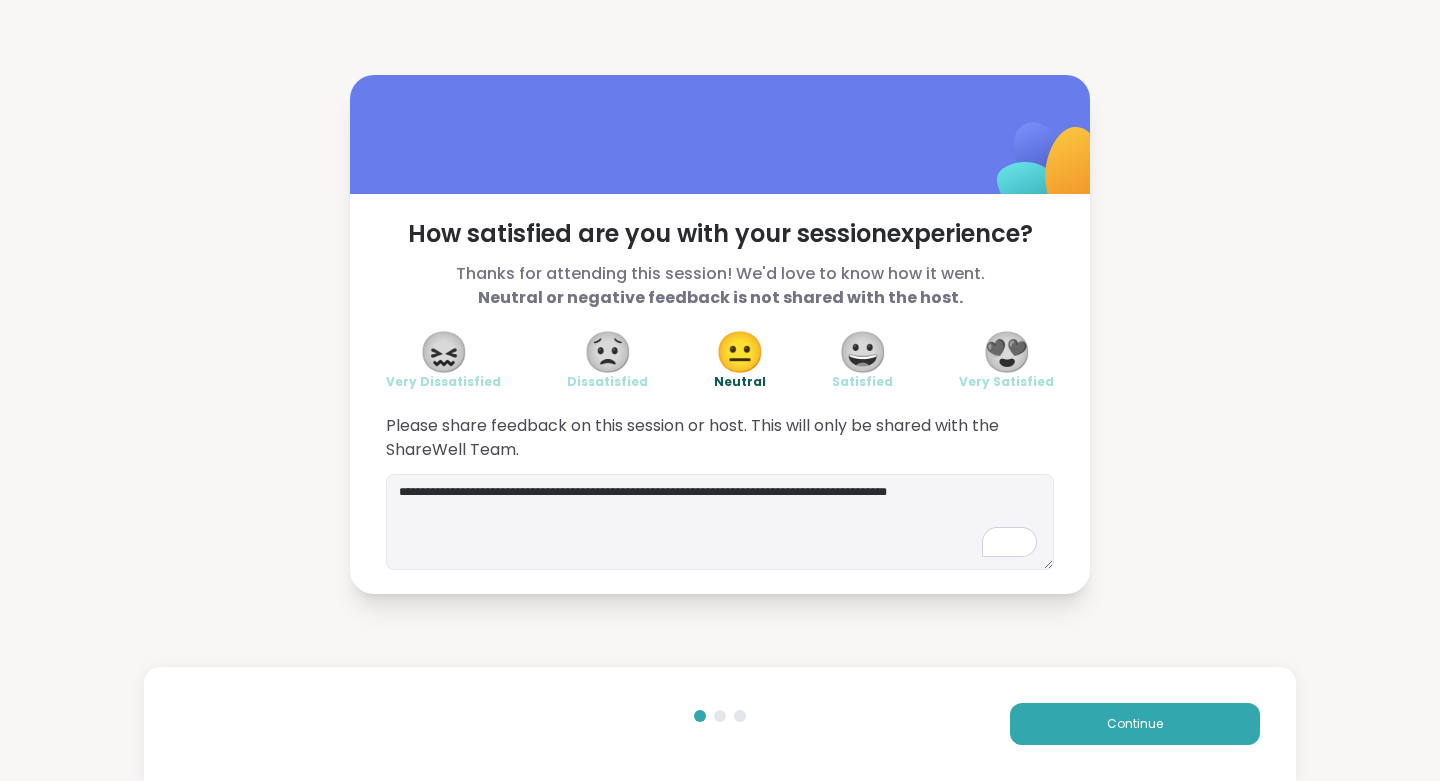 click on "Continue" at bounding box center [1135, 724] 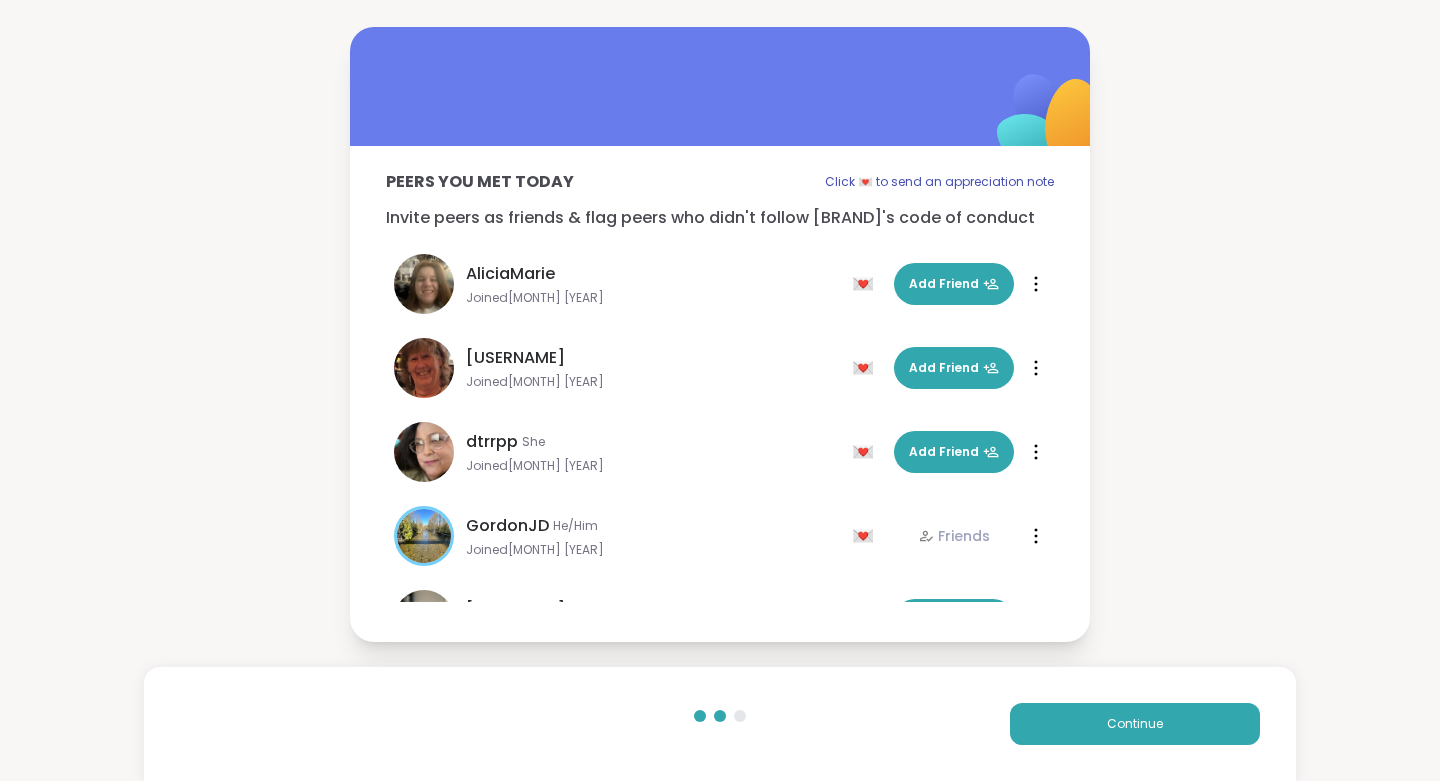 click on "Continue" at bounding box center [1135, 724] 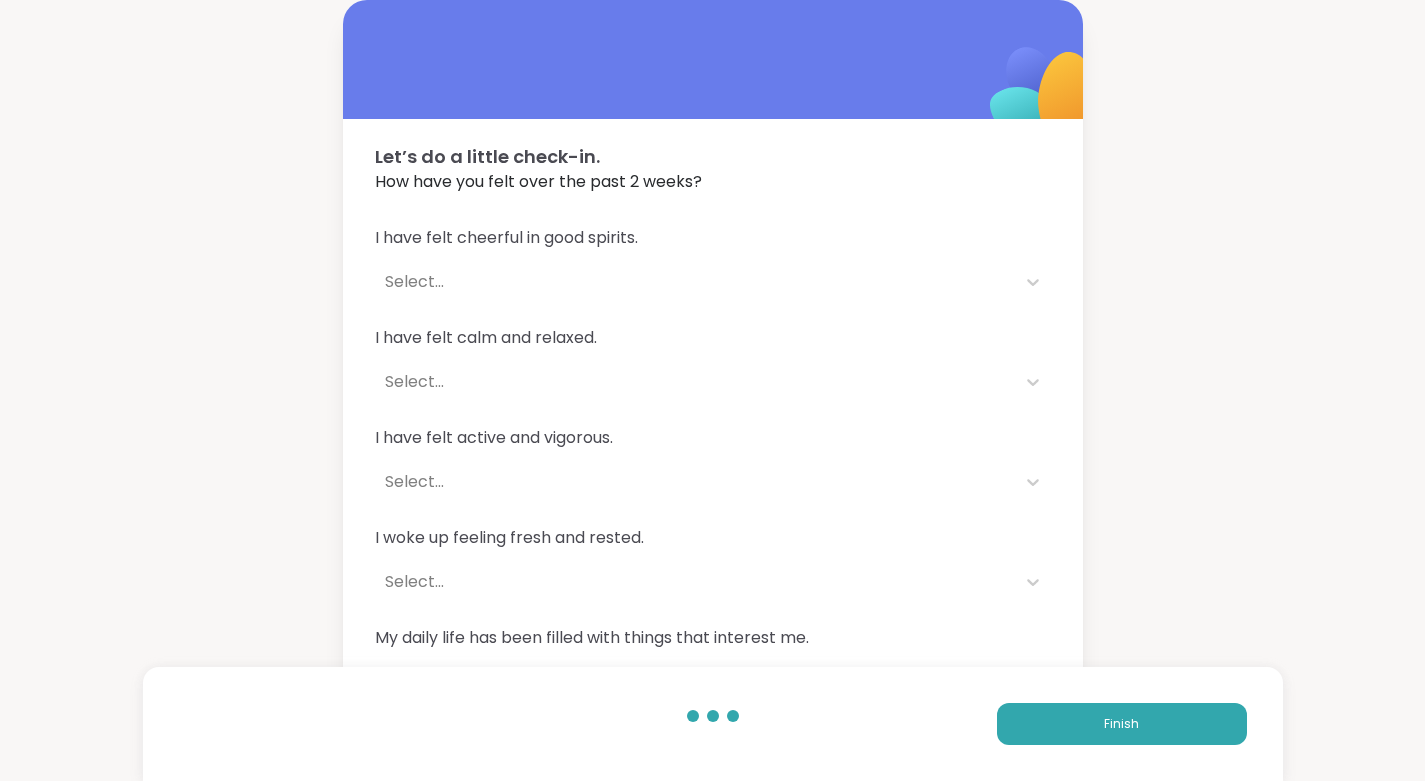 click on "Finish" at bounding box center (1121, 724) 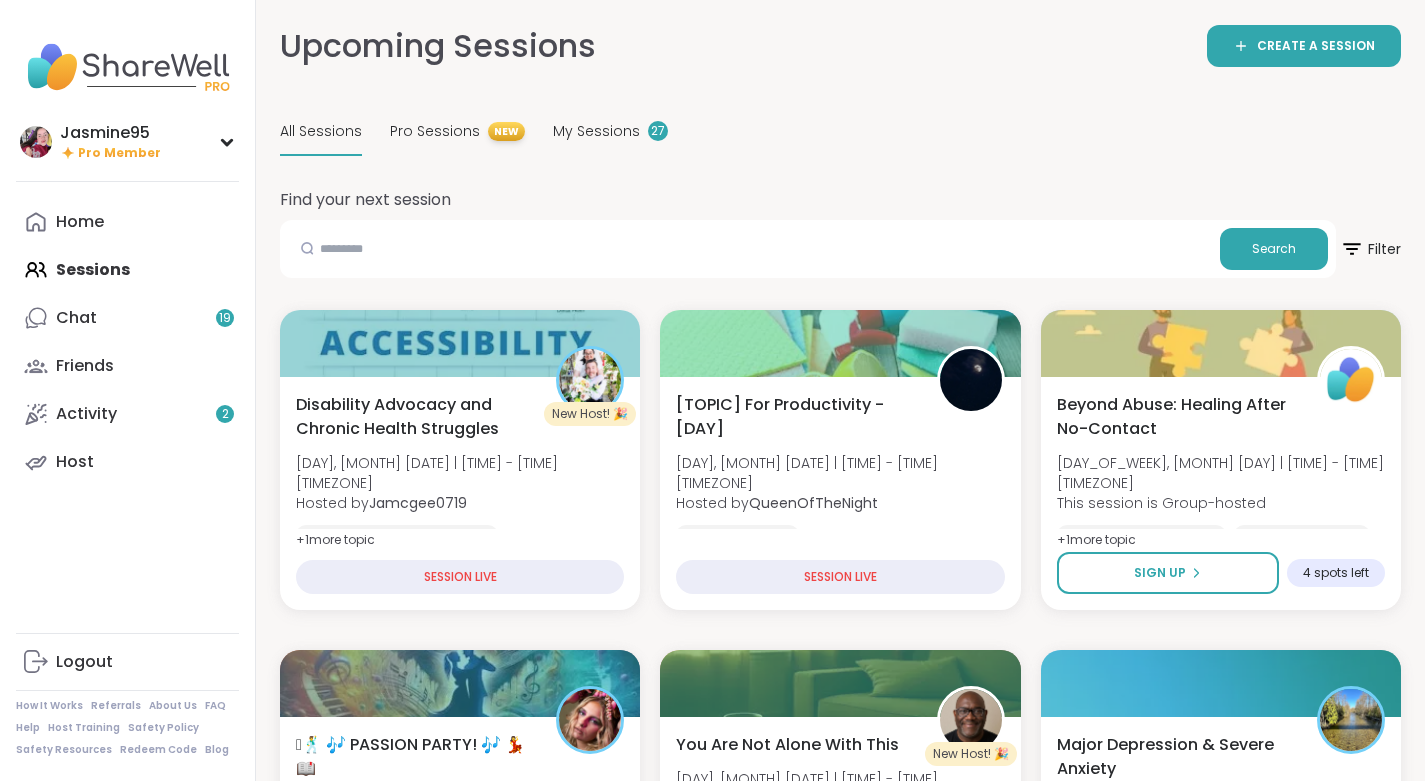 click on "Chat 19" at bounding box center (127, 318) 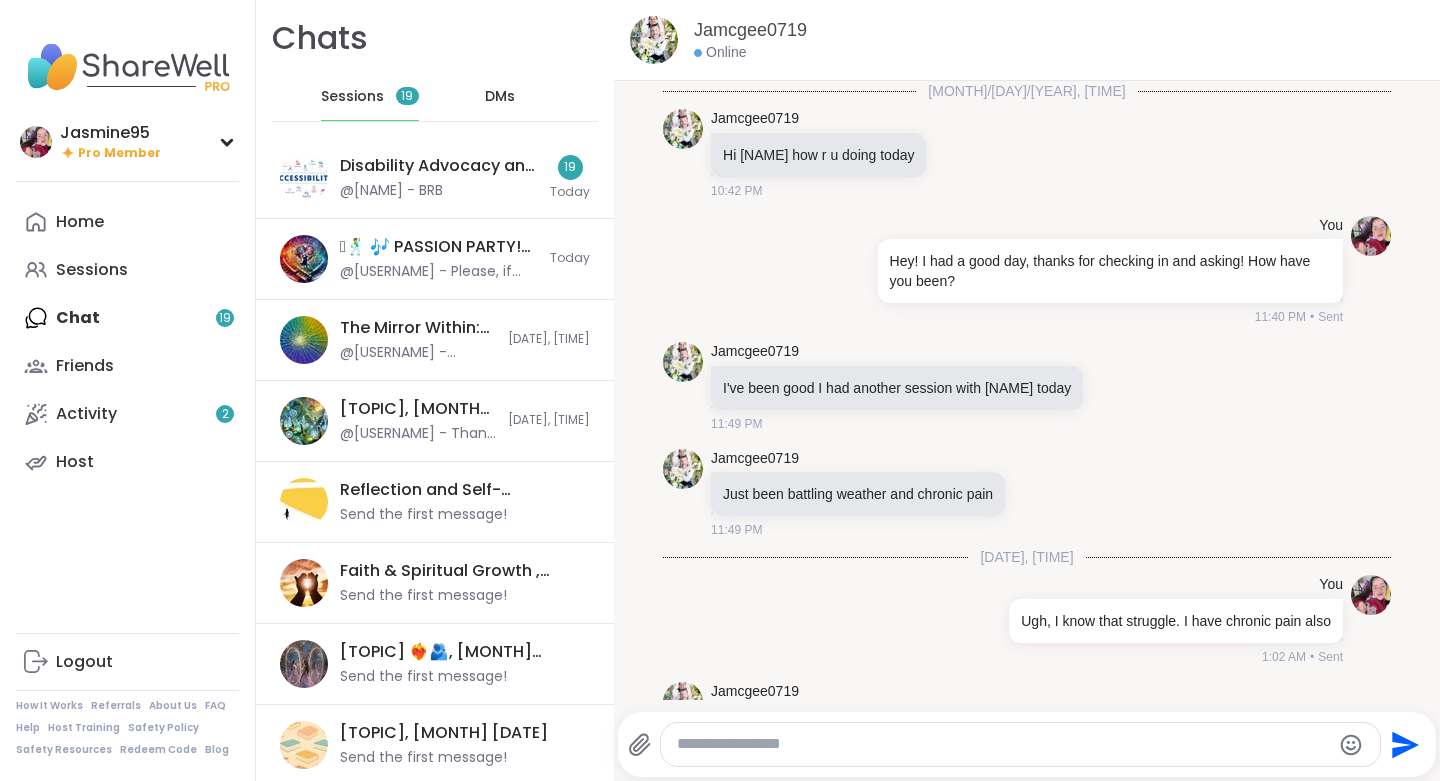 scroll, scrollTop: 5064, scrollLeft: 0, axis: vertical 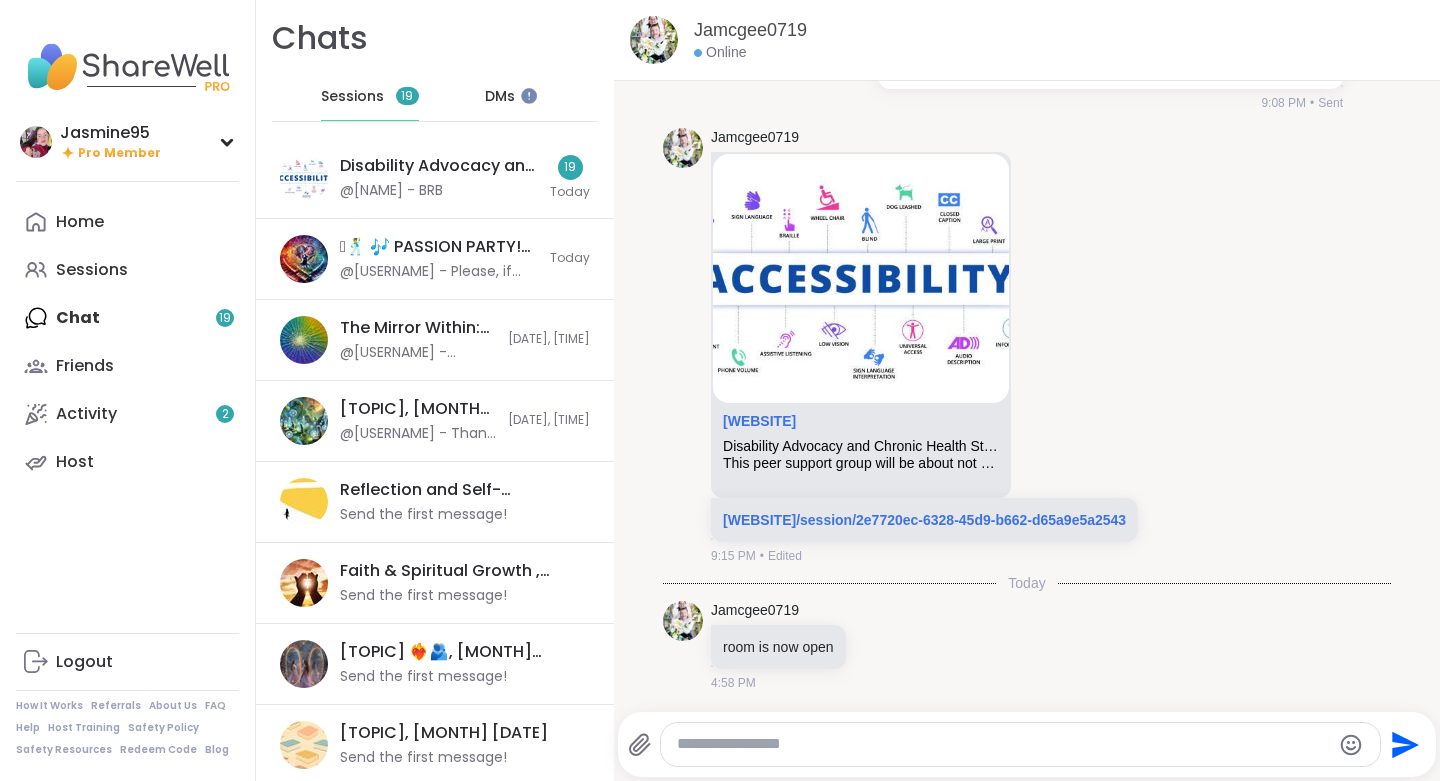 click on "@[NAME] - BRB" at bounding box center (391, 191) 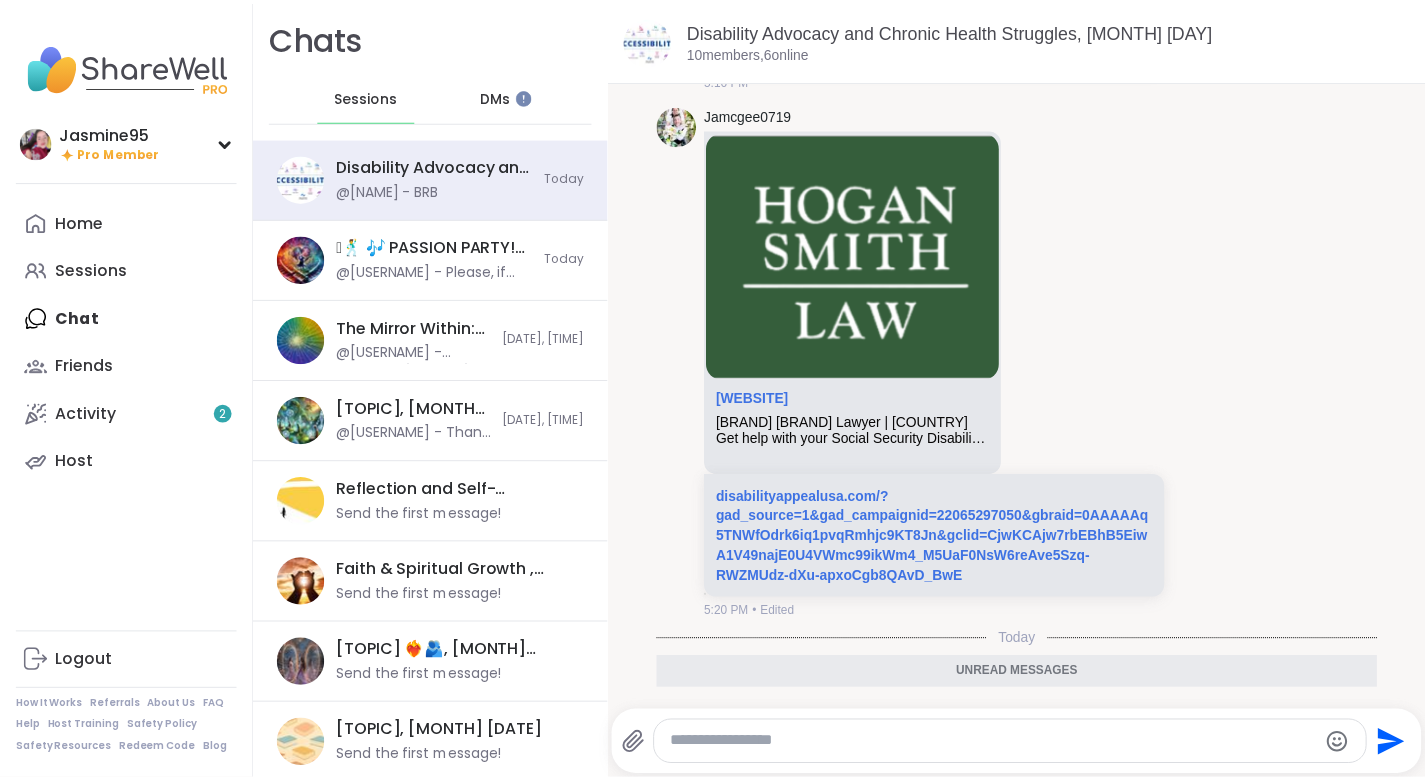scroll, scrollTop: 3314, scrollLeft: 0, axis: vertical 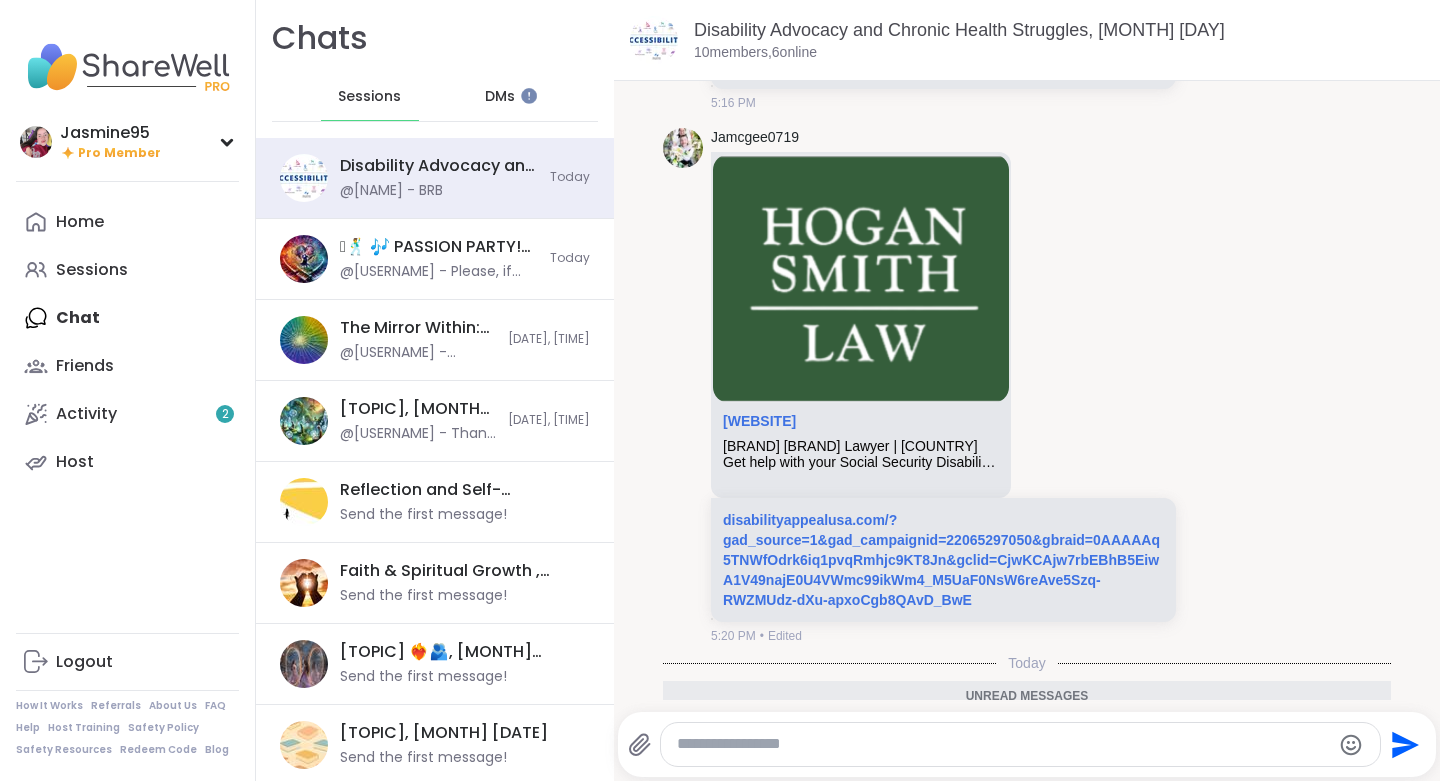 click on "Host" at bounding box center [127, 462] 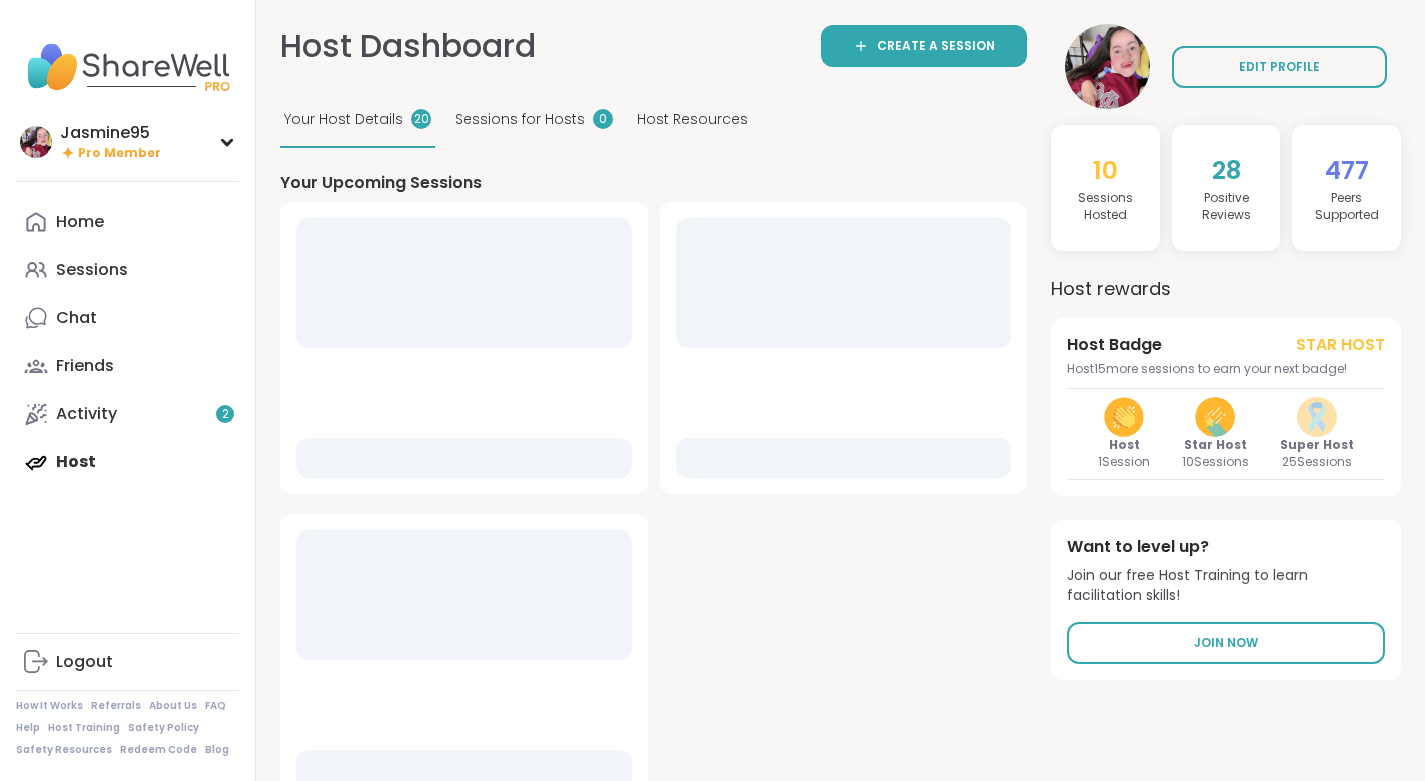 scroll, scrollTop: 0, scrollLeft: 0, axis: both 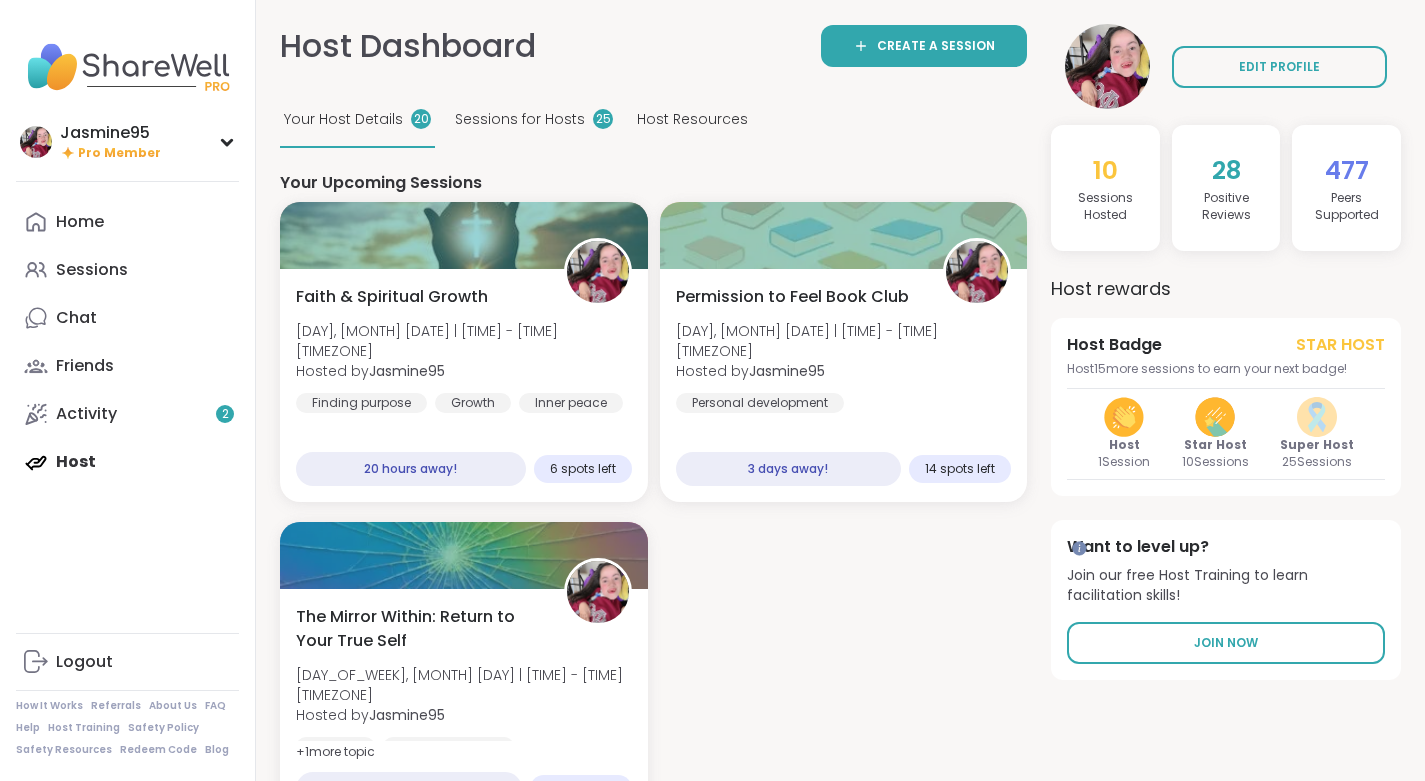 click on "[BRAND] & Spiritual Growth [DAY], [MONTH] [DATE] | [TIME] - [TIME] [TIMEZONE] Hosted by [USERNAME] Finding purpose Growth Inner peace" at bounding box center [464, 349] 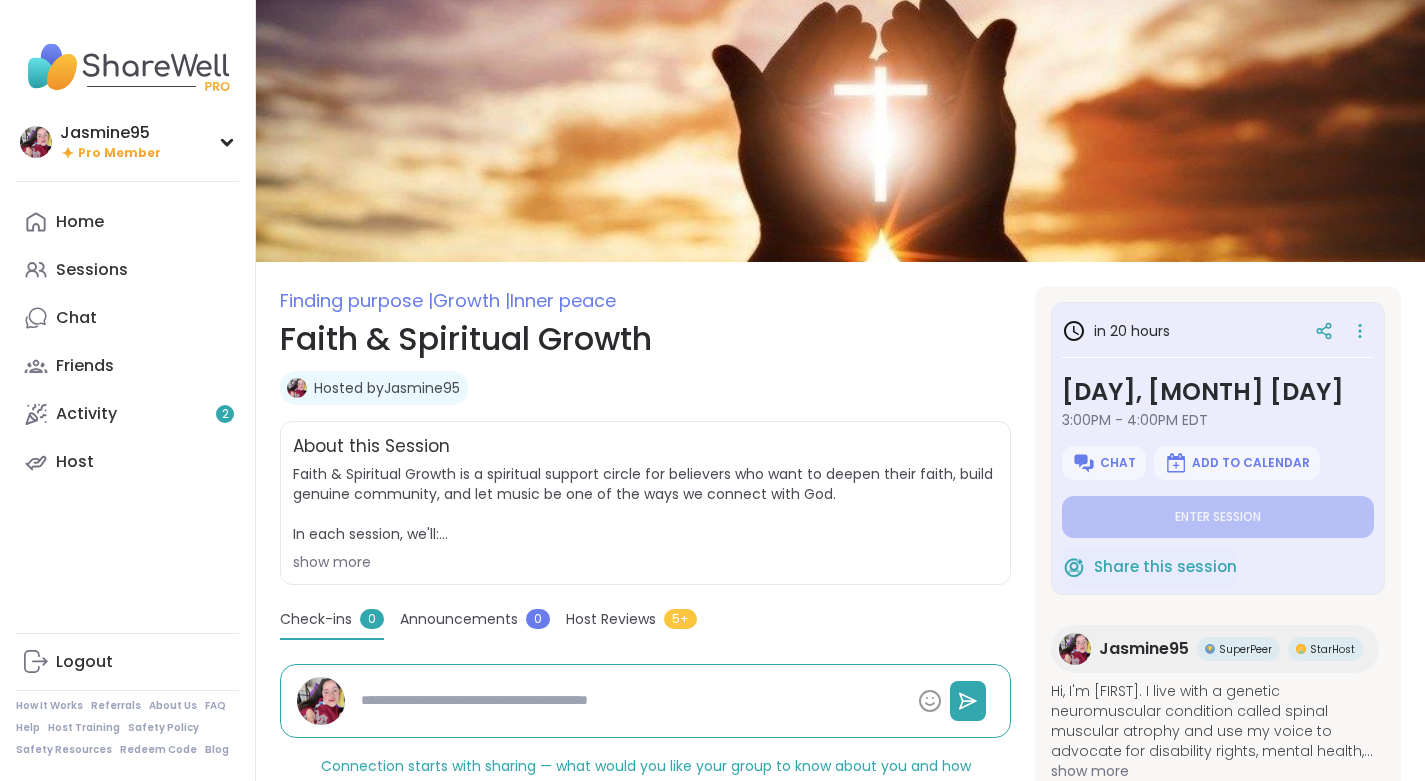 scroll, scrollTop: 0, scrollLeft: 0, axis: both 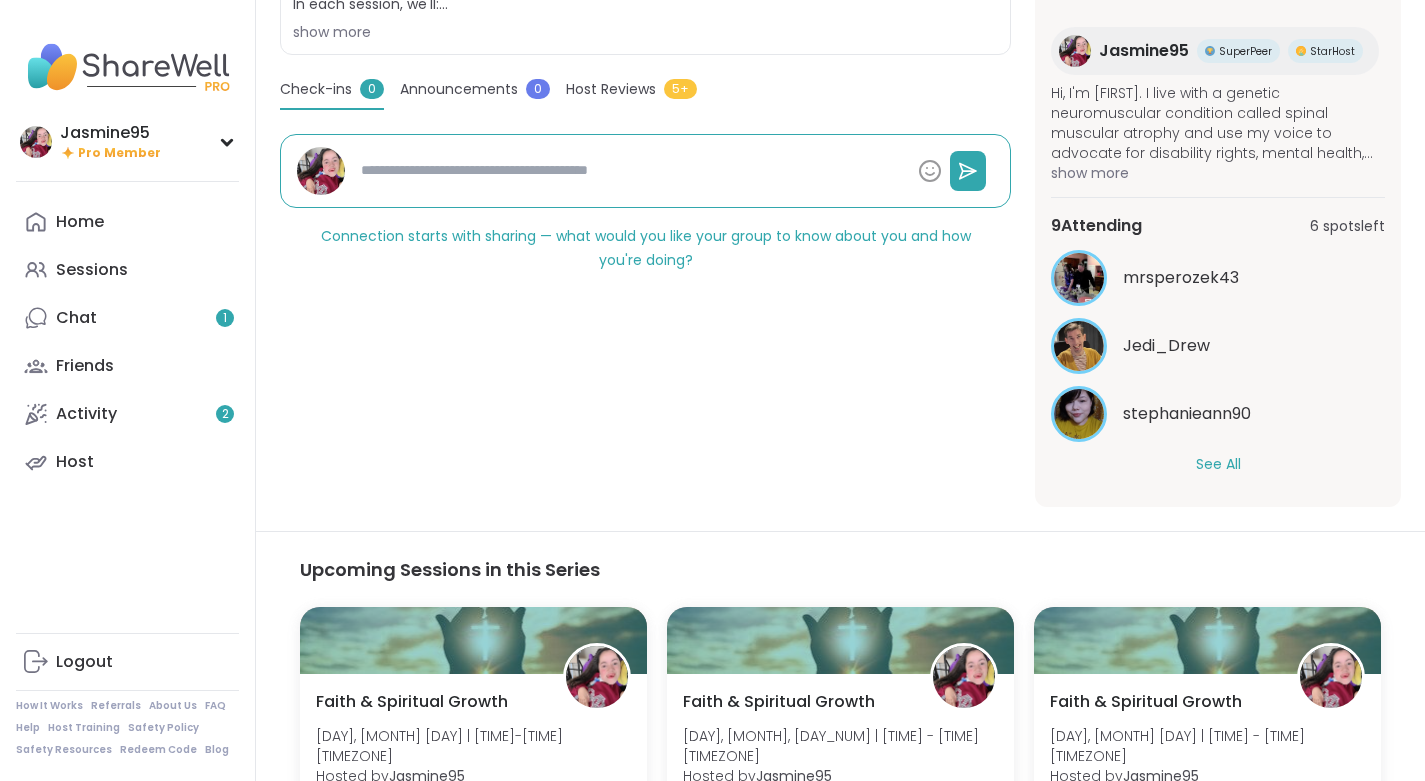click on "See All" at bounding box center [1218, 464] 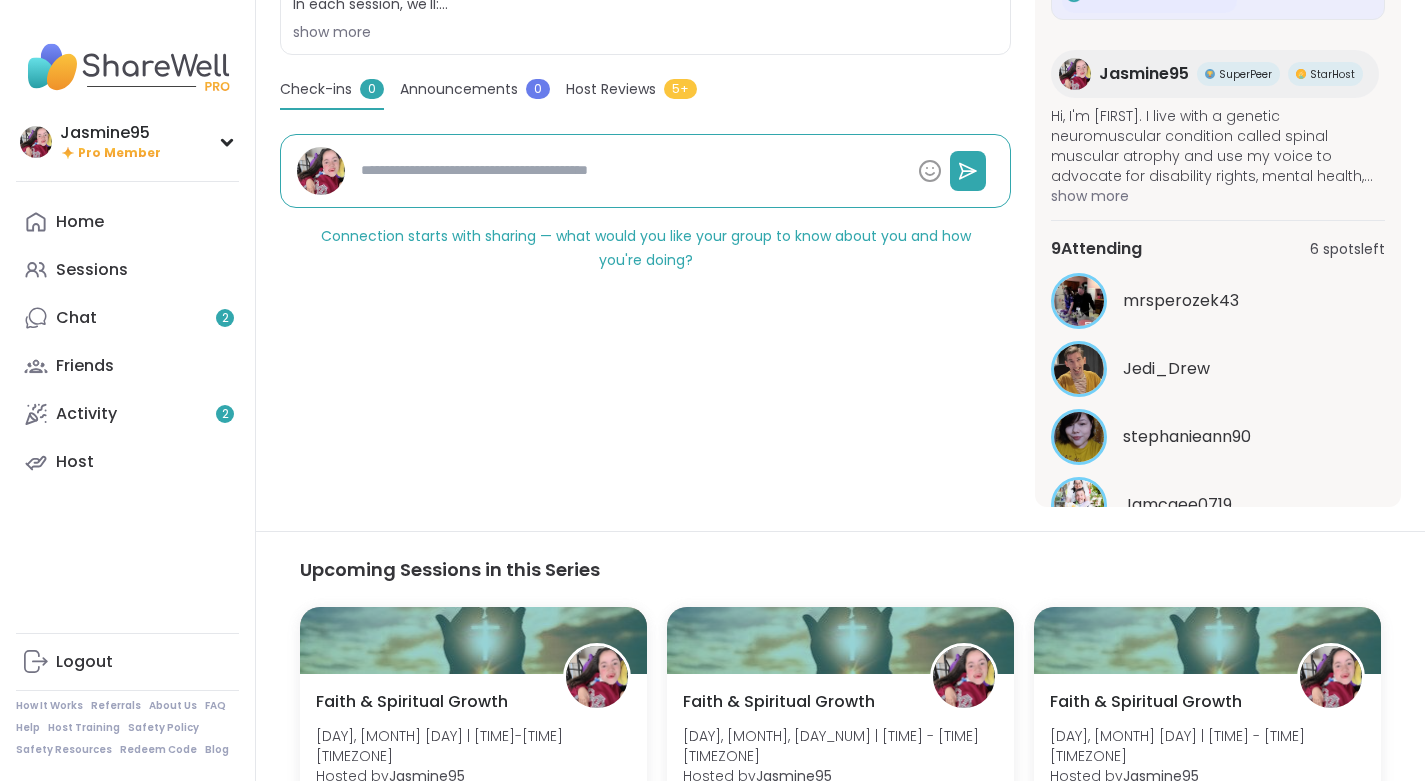 scroll, scrollTop: 46, scrollLeft: 0, axis: vertical 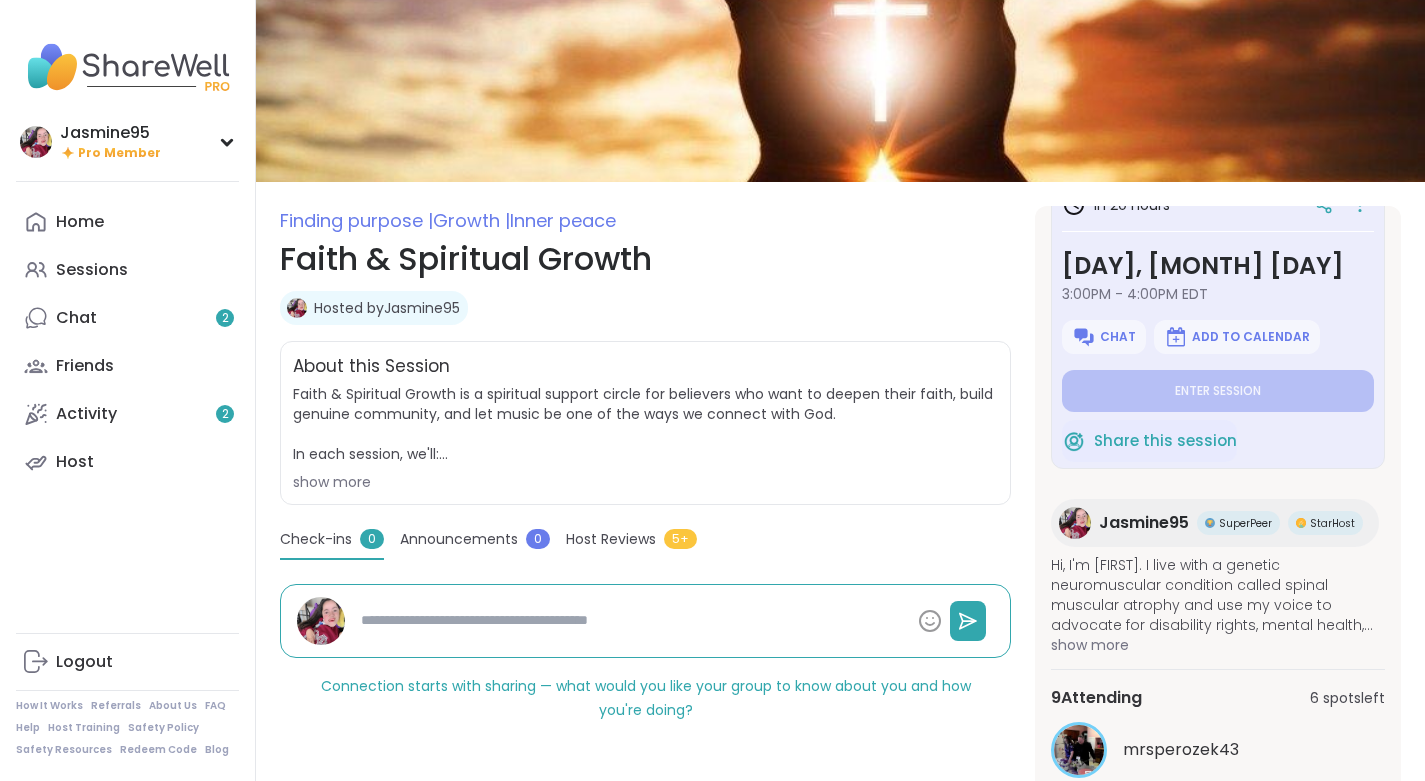 click 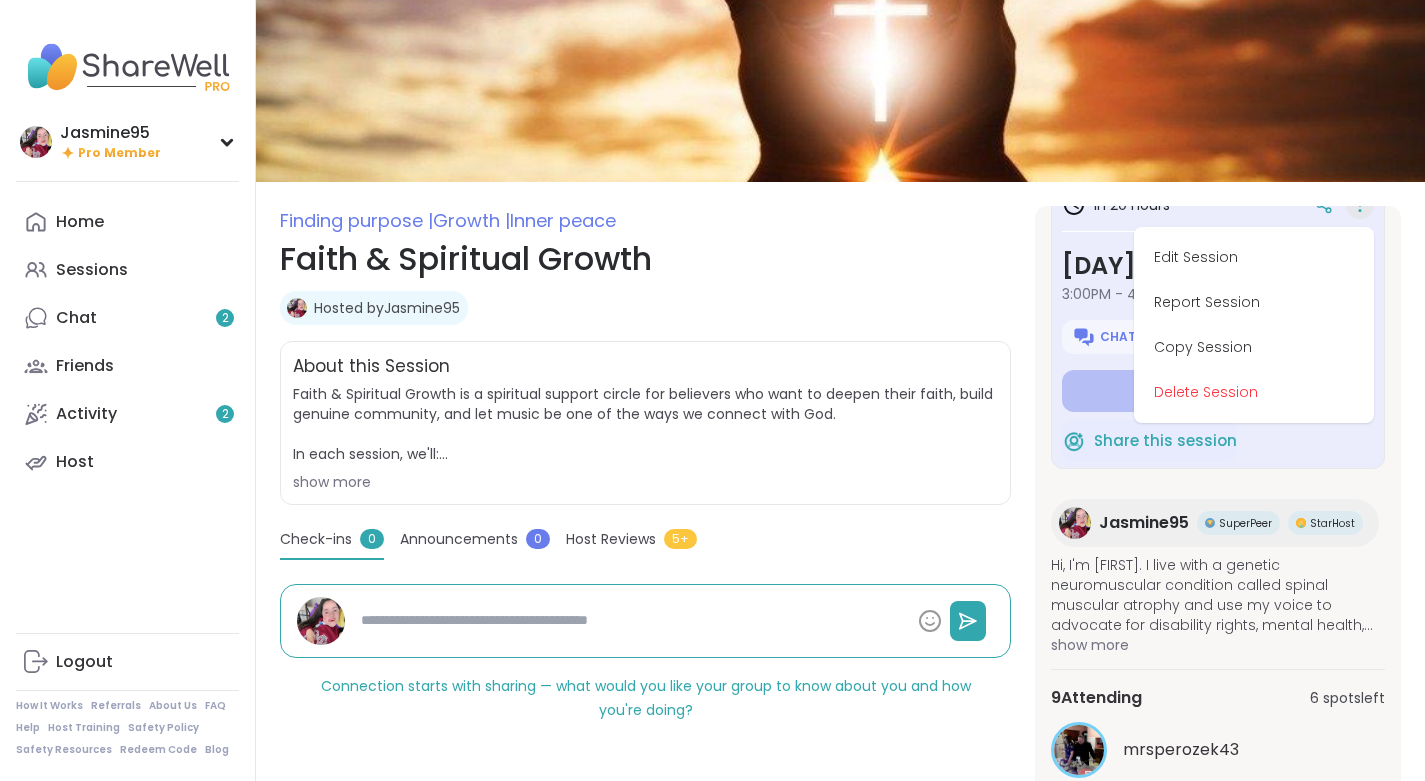 click on "Copy Session" at bounding box center (1254, 347) 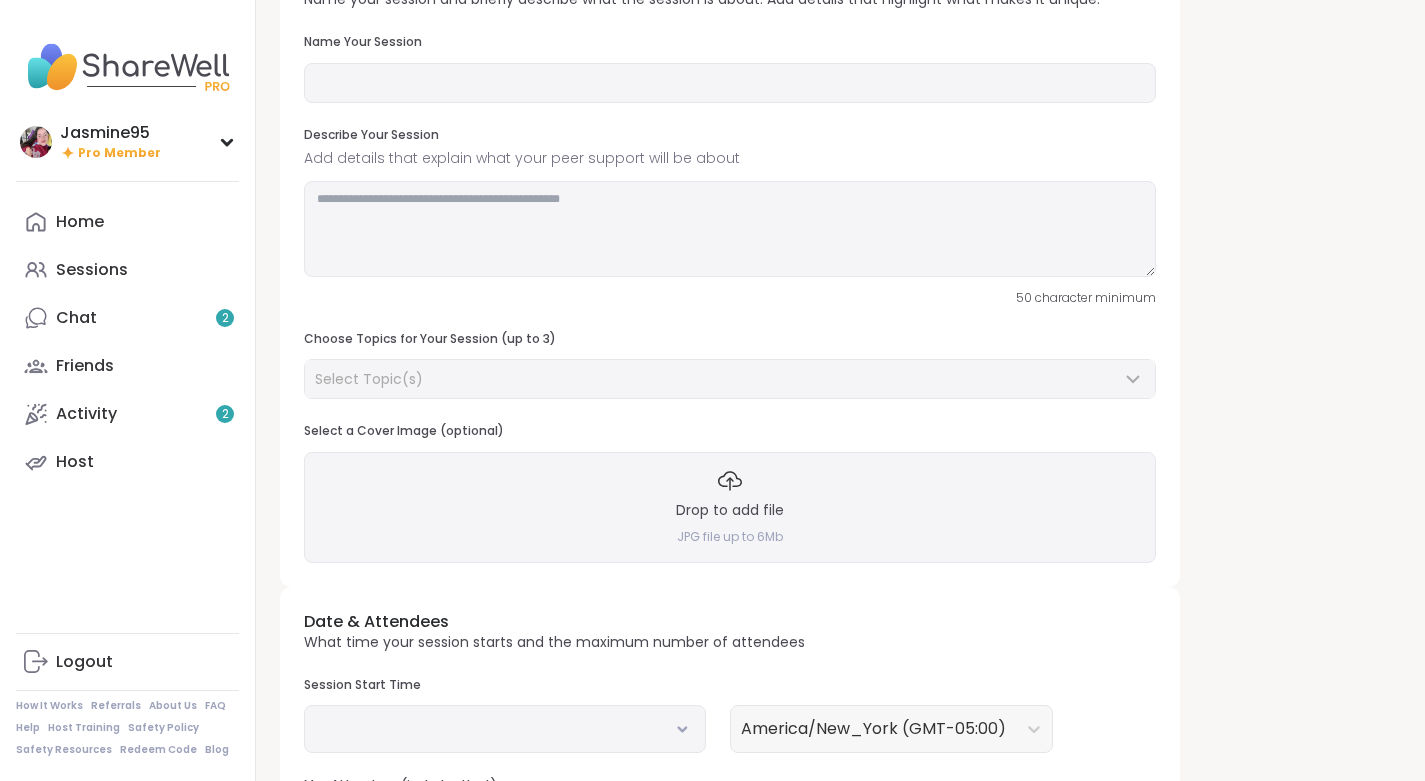 scroll, scrollTop: 0, scrollLeft: 0, axis: both 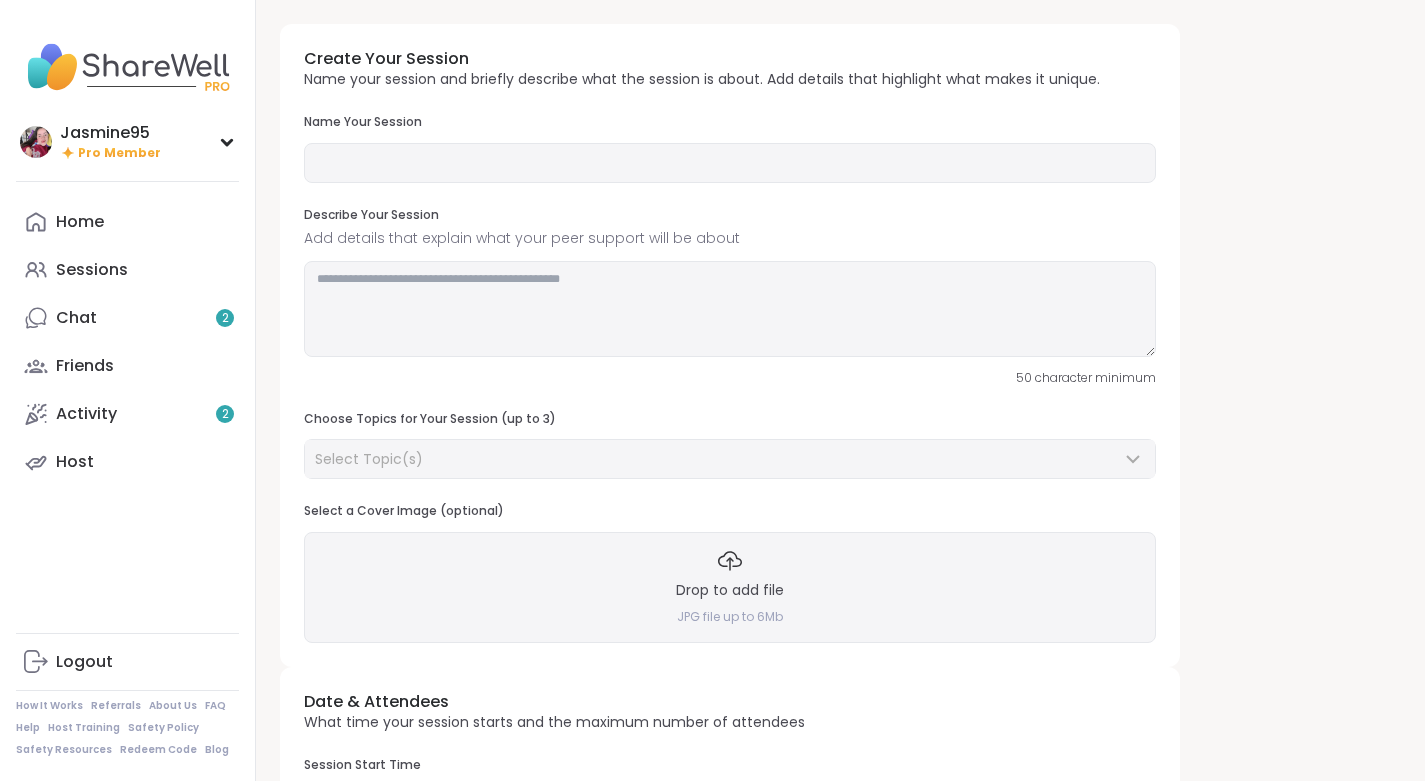 type on "**********" 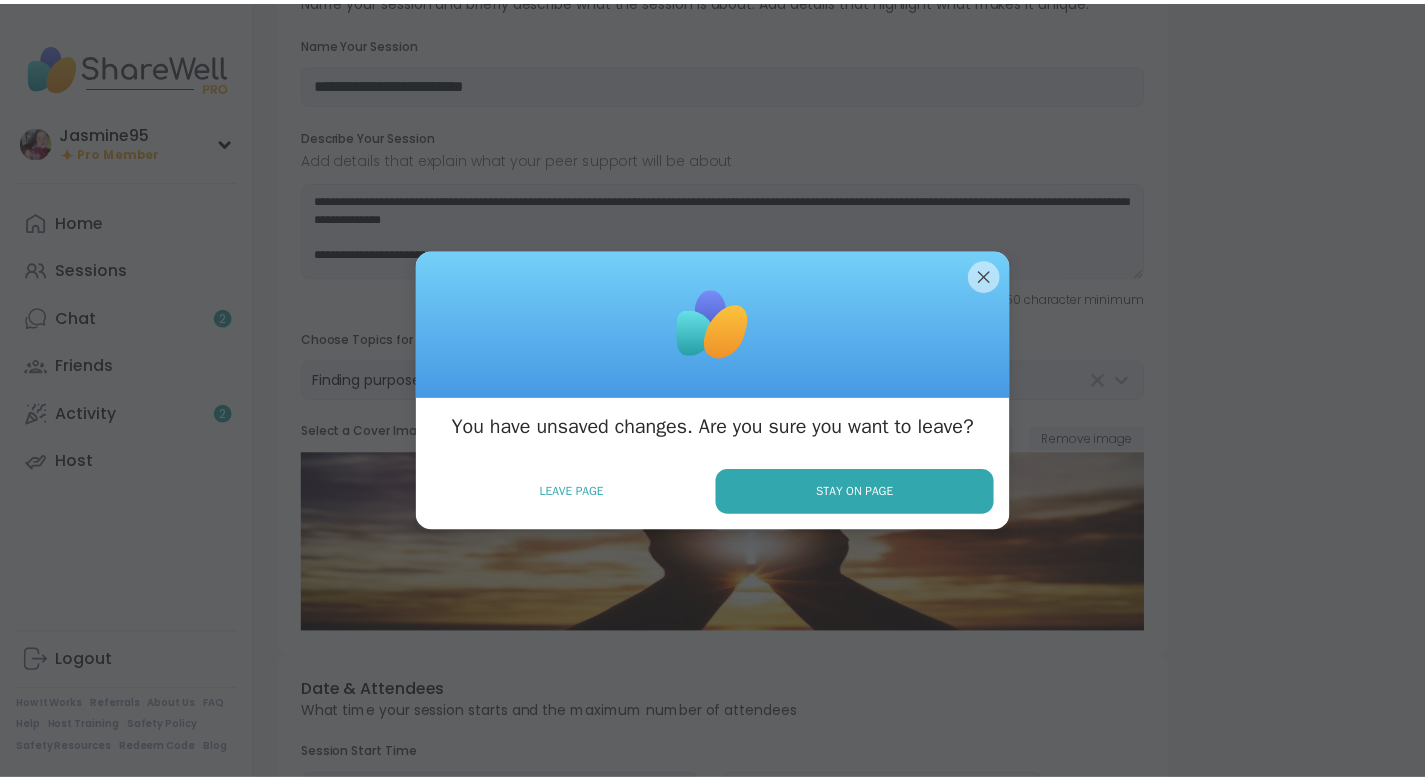 scroll, scrollTop: 80, scrollLeft: 0, axis: vertical 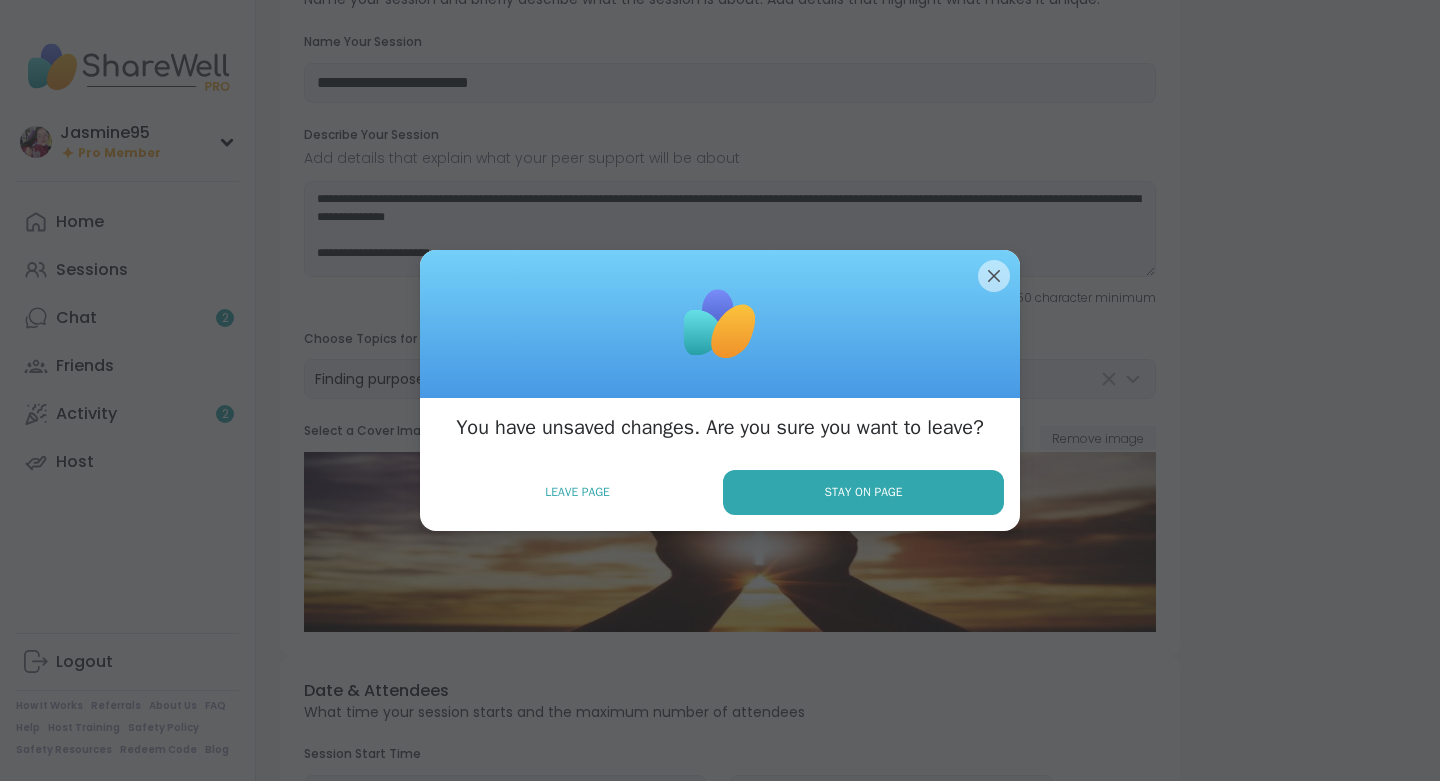 click on "Leave Page" at bounding box center (577, 492) 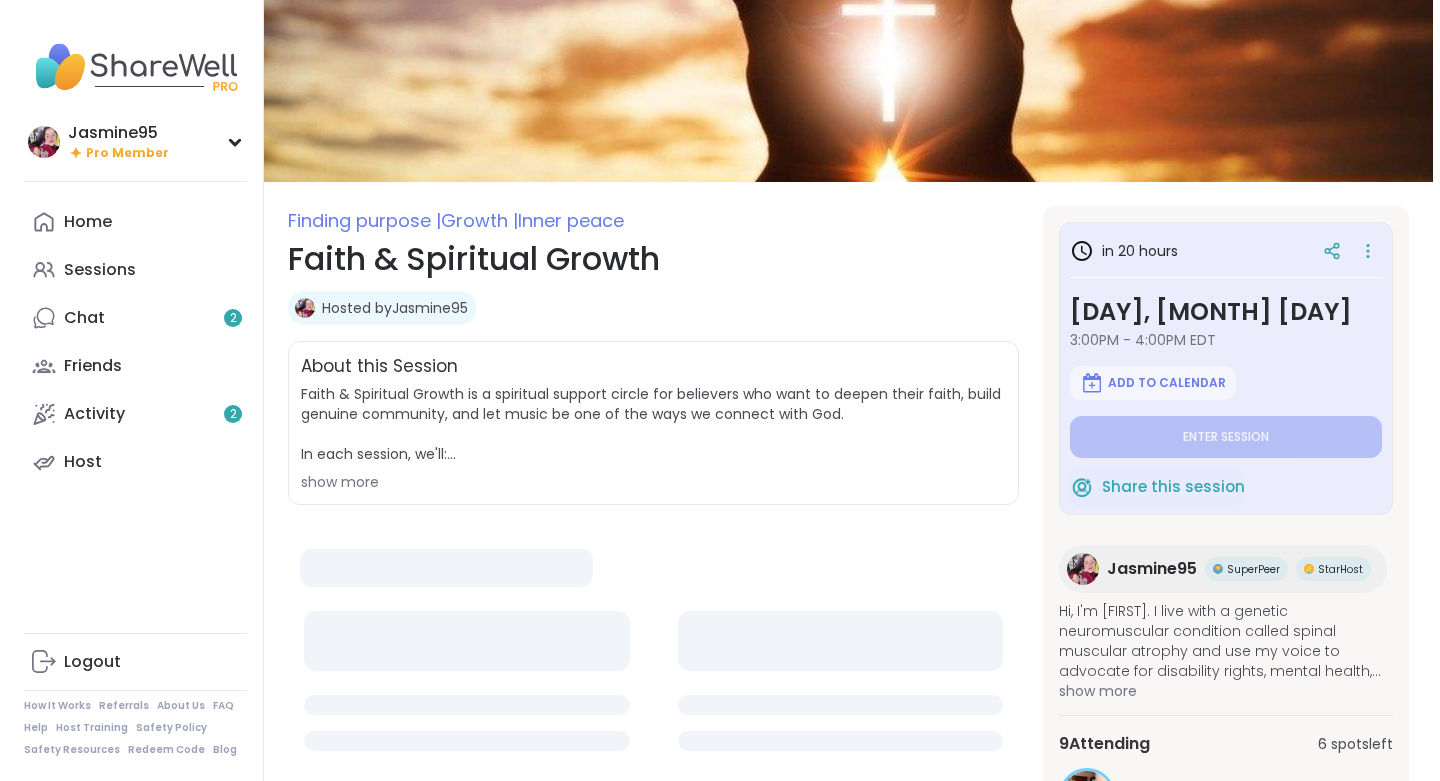 scroll, scrollTop: 0, scrollLeft: 0, axis: both 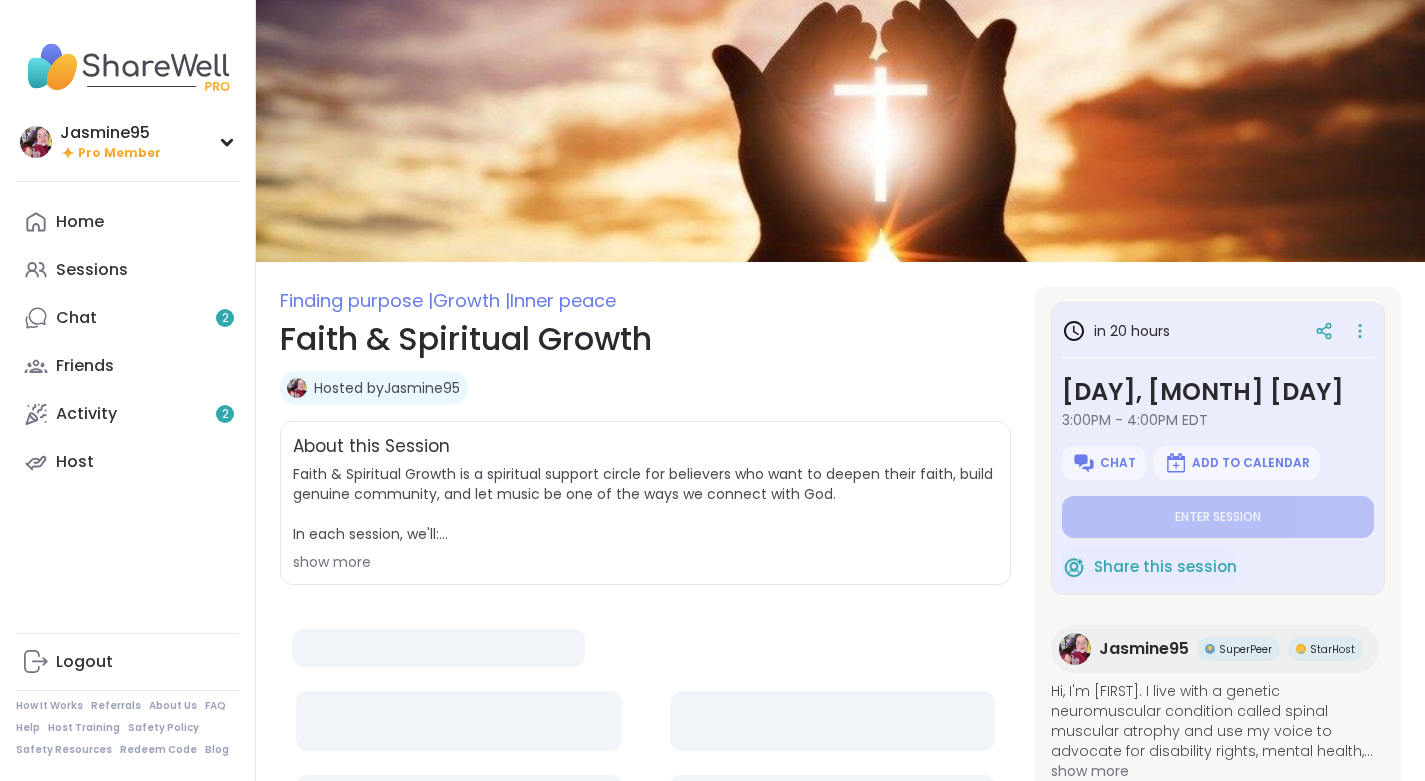 type on "*" 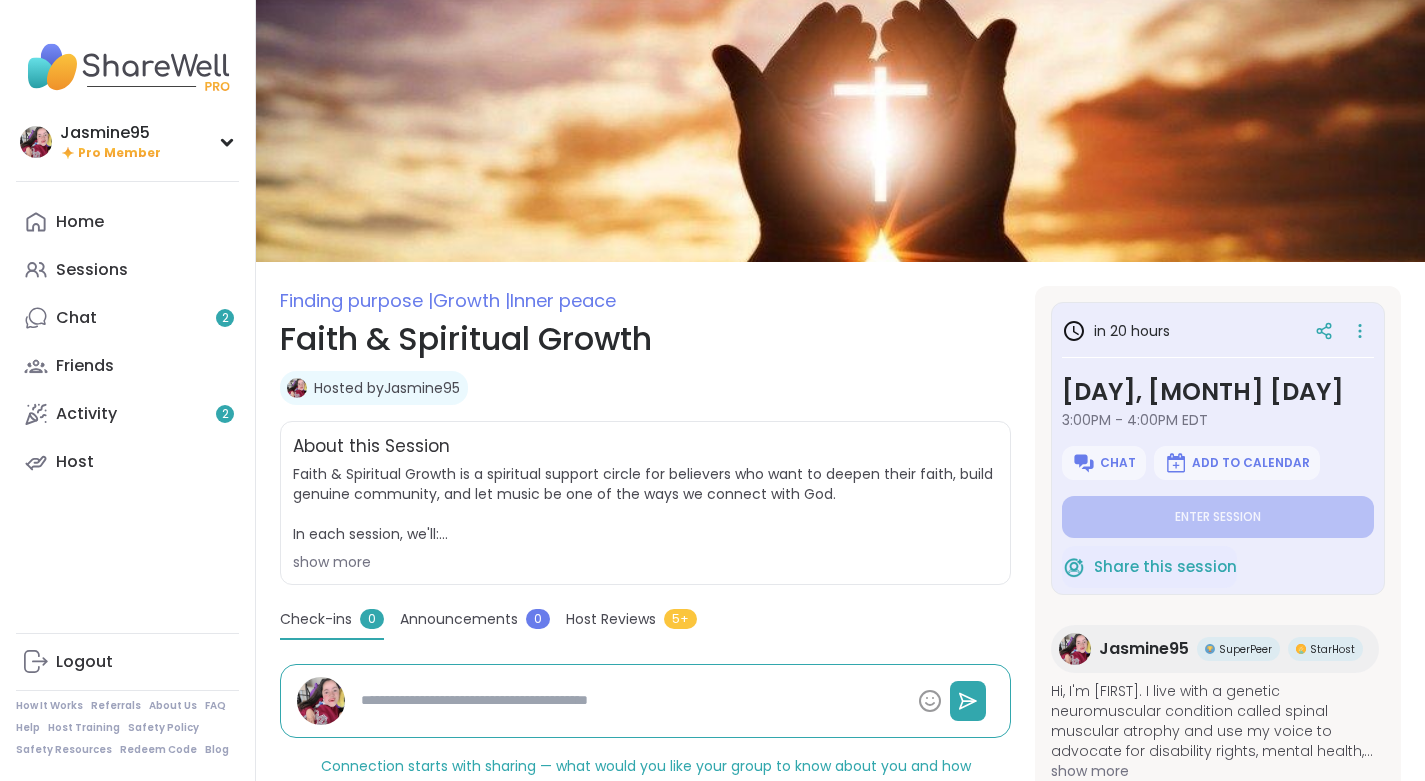 click 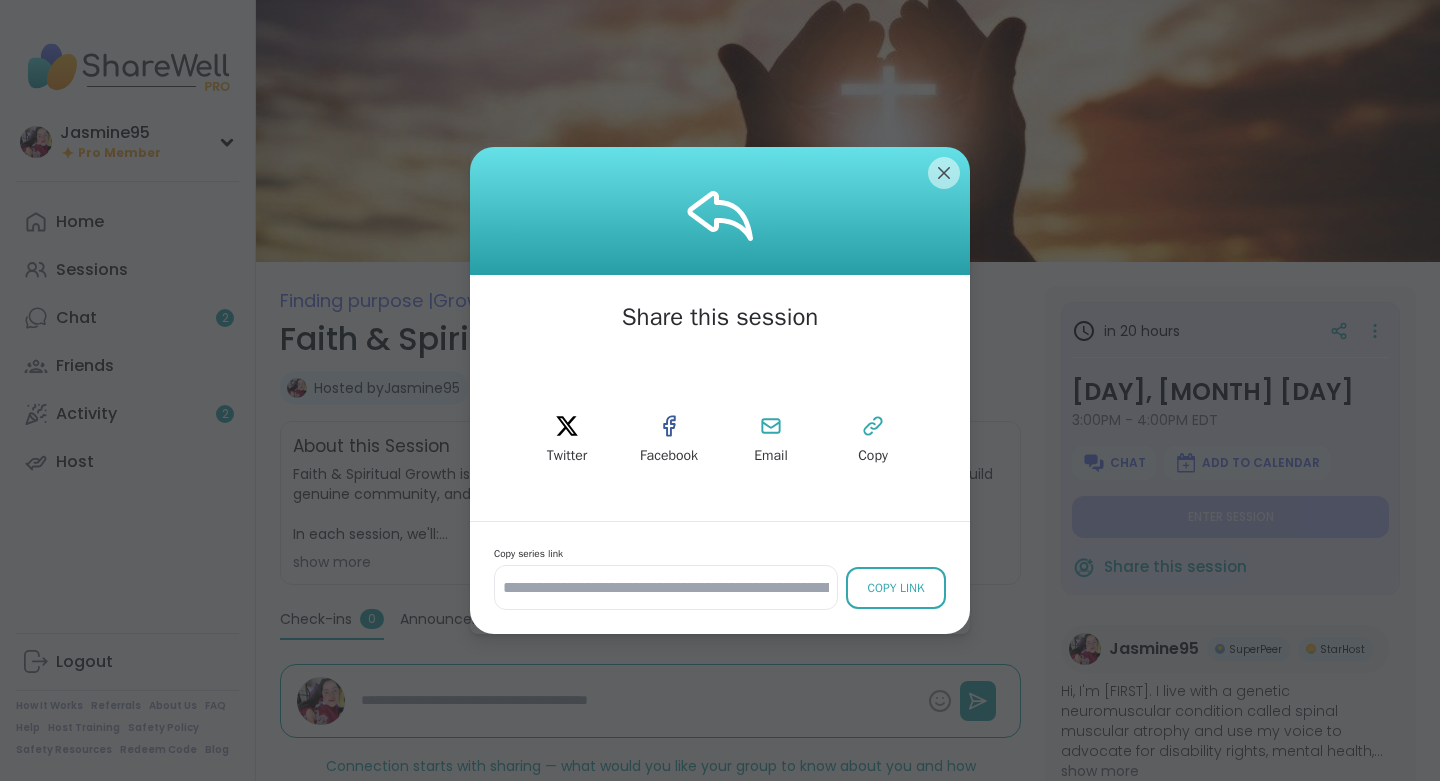 click 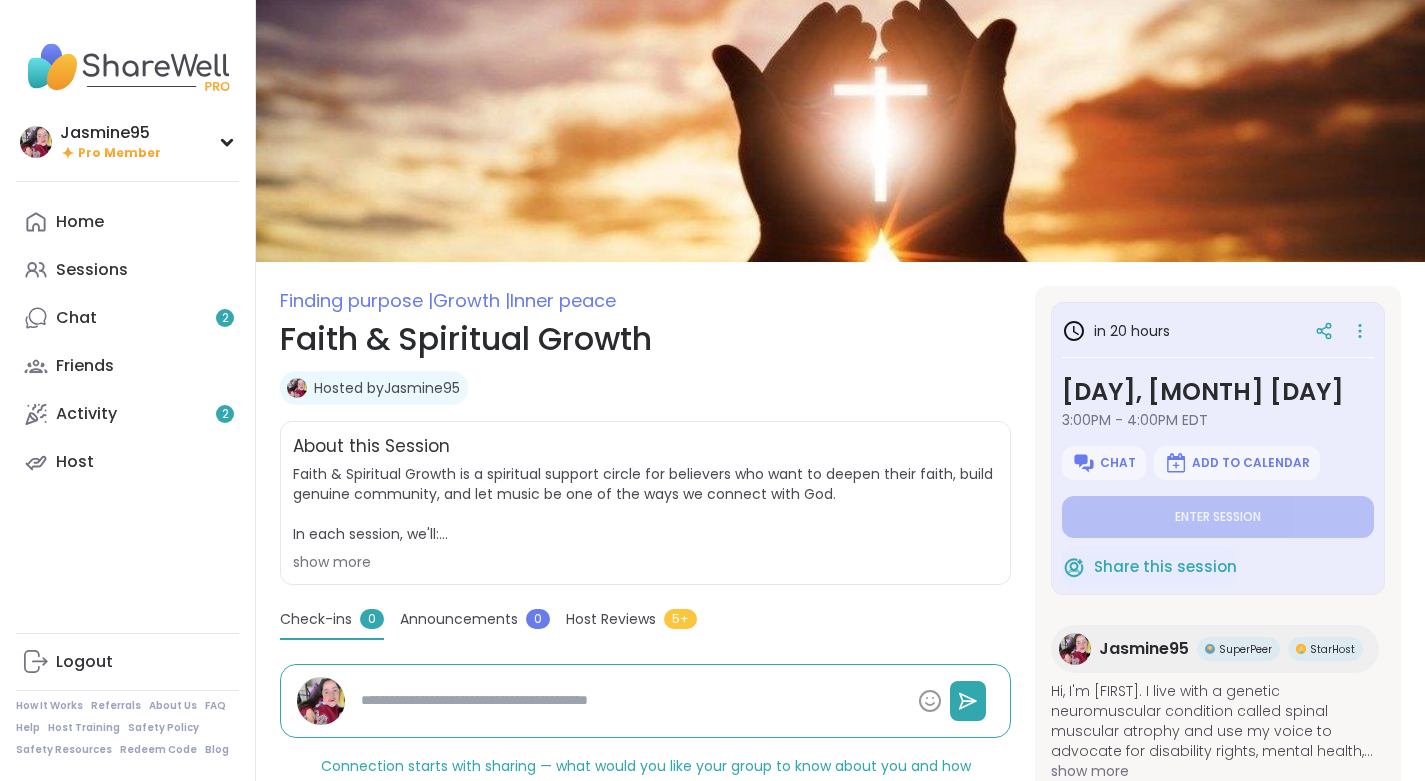 click on "Chat 2" at bounding box center (127, 318) 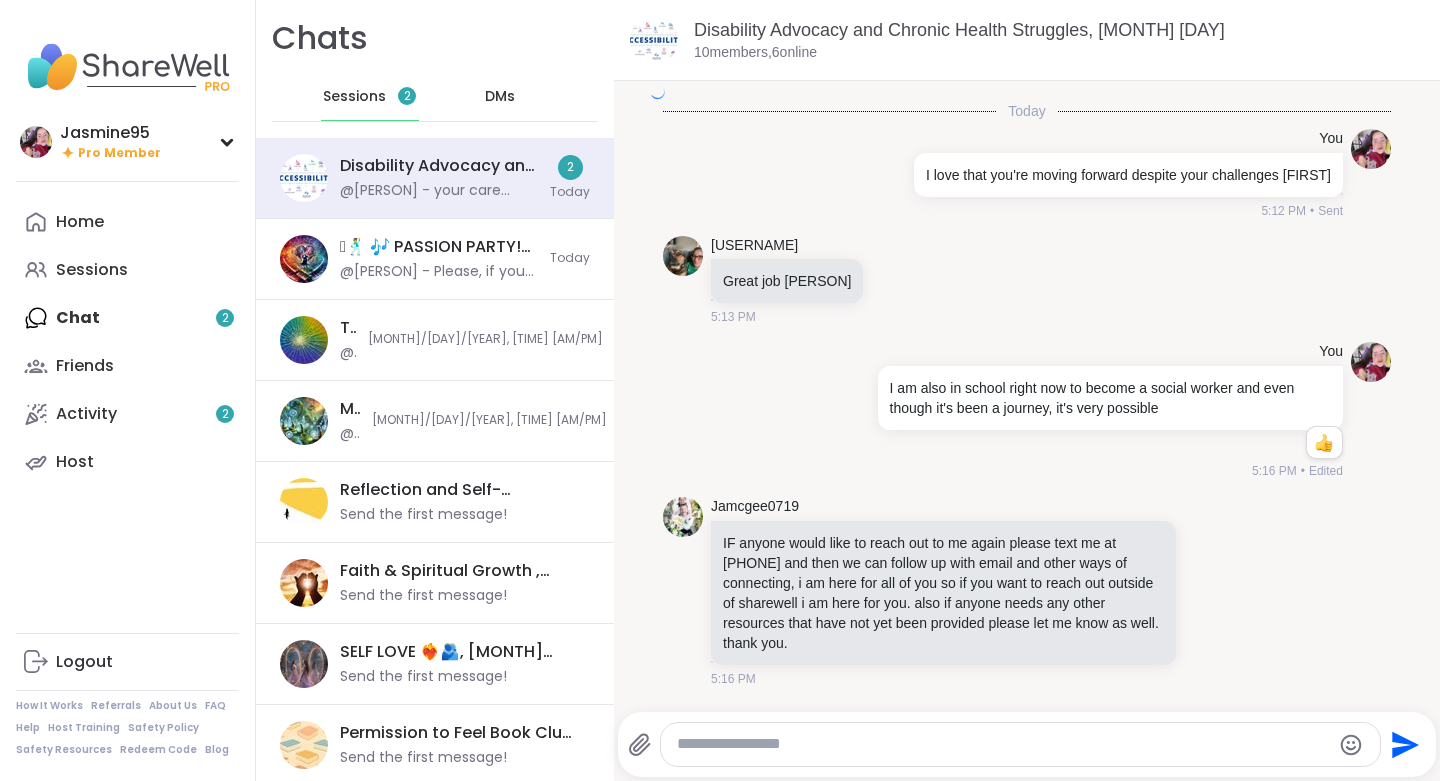 scroll, scrollTop: 9821, scrollLeft: 0, axis: vertical 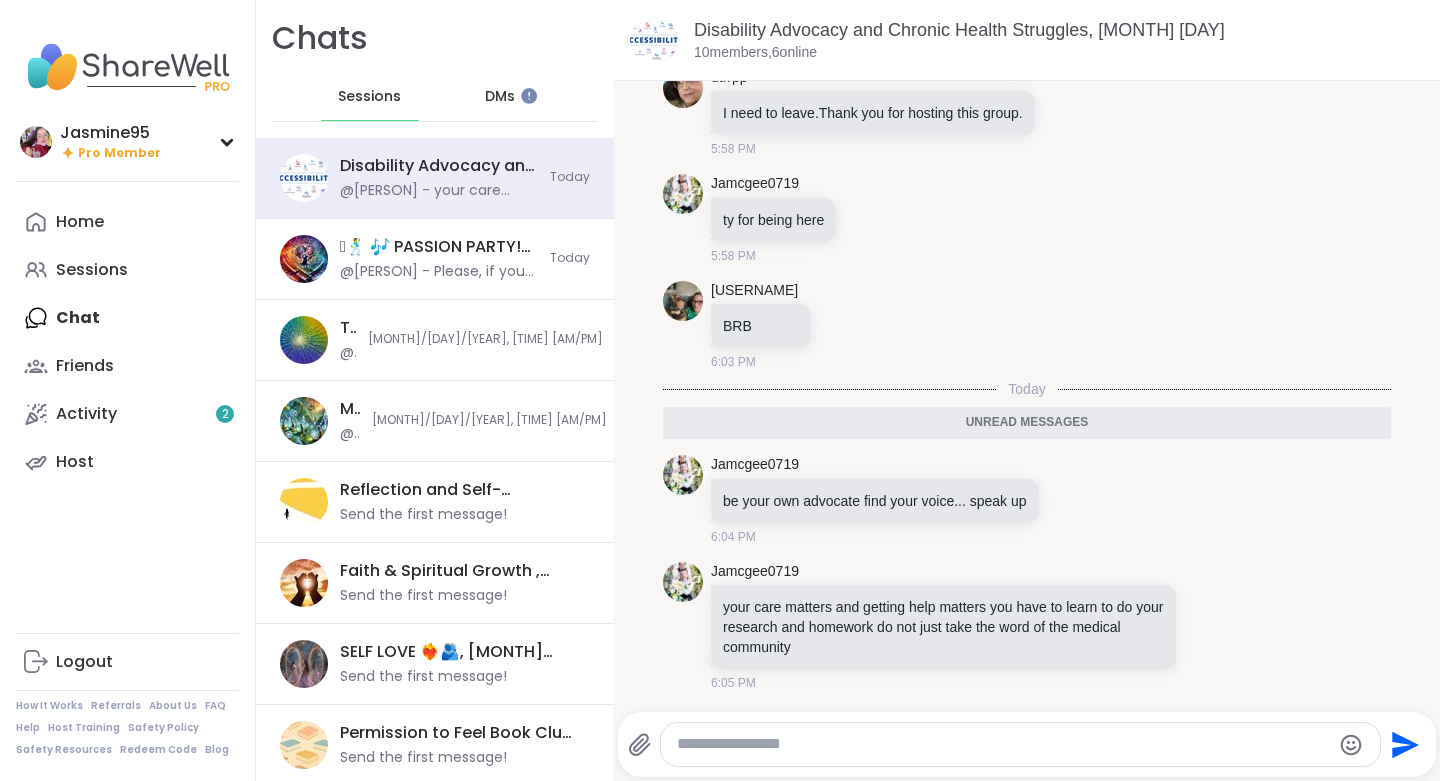 click on "DMs" at bounding box center (501, 97) 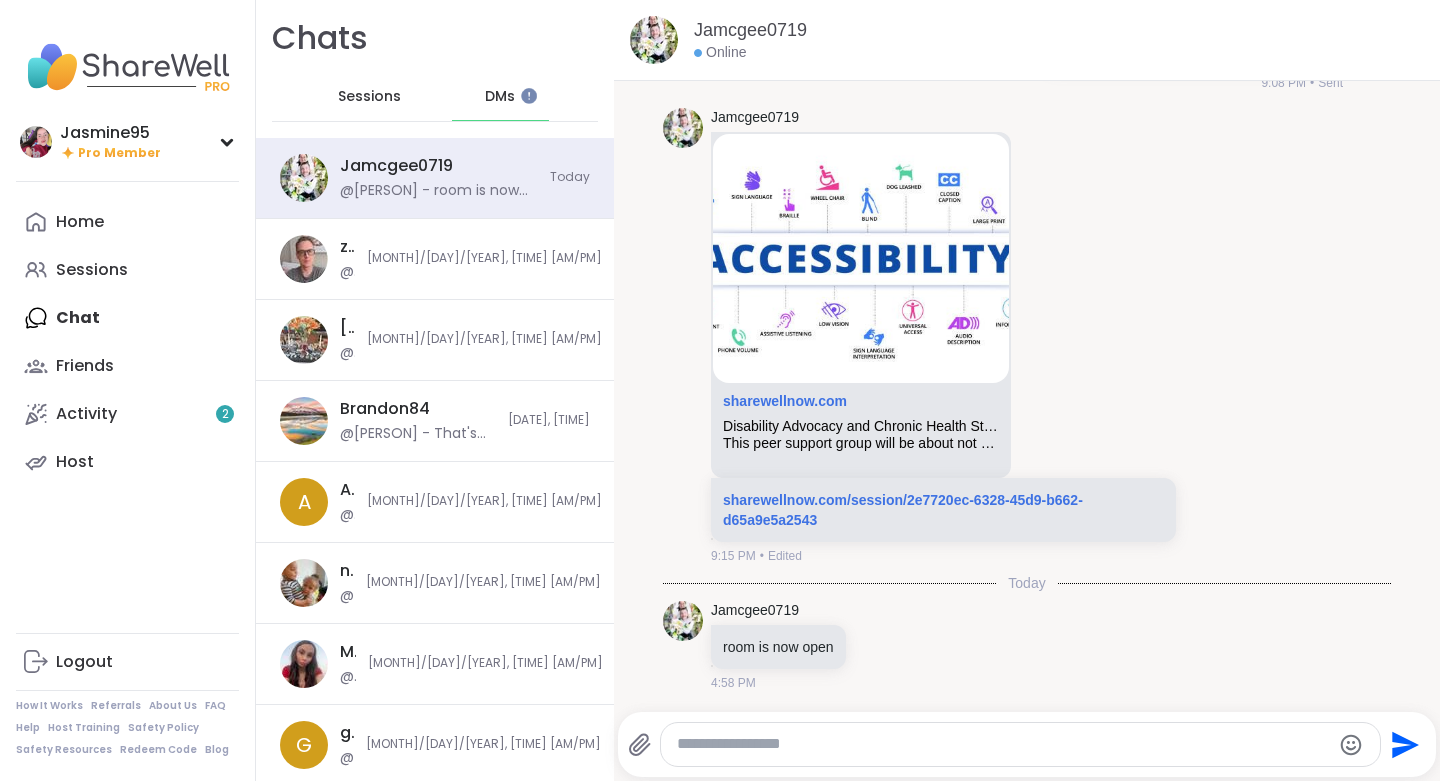 scroll, scrollTop: 5064, scrollLeft: 0, axis: vertical 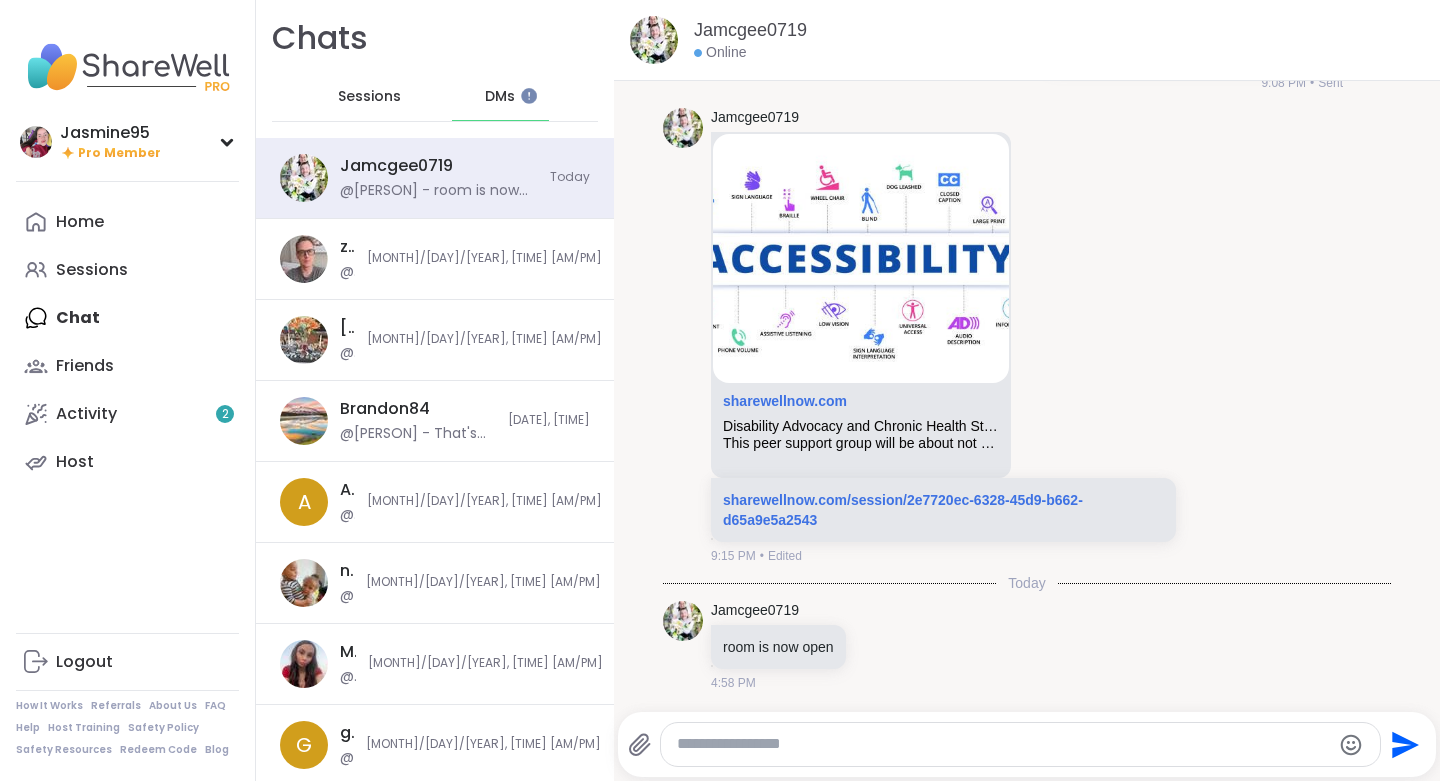 click on "@Steven6560 - Thank you so much Jasmine!" at bounding box center [347, 353] 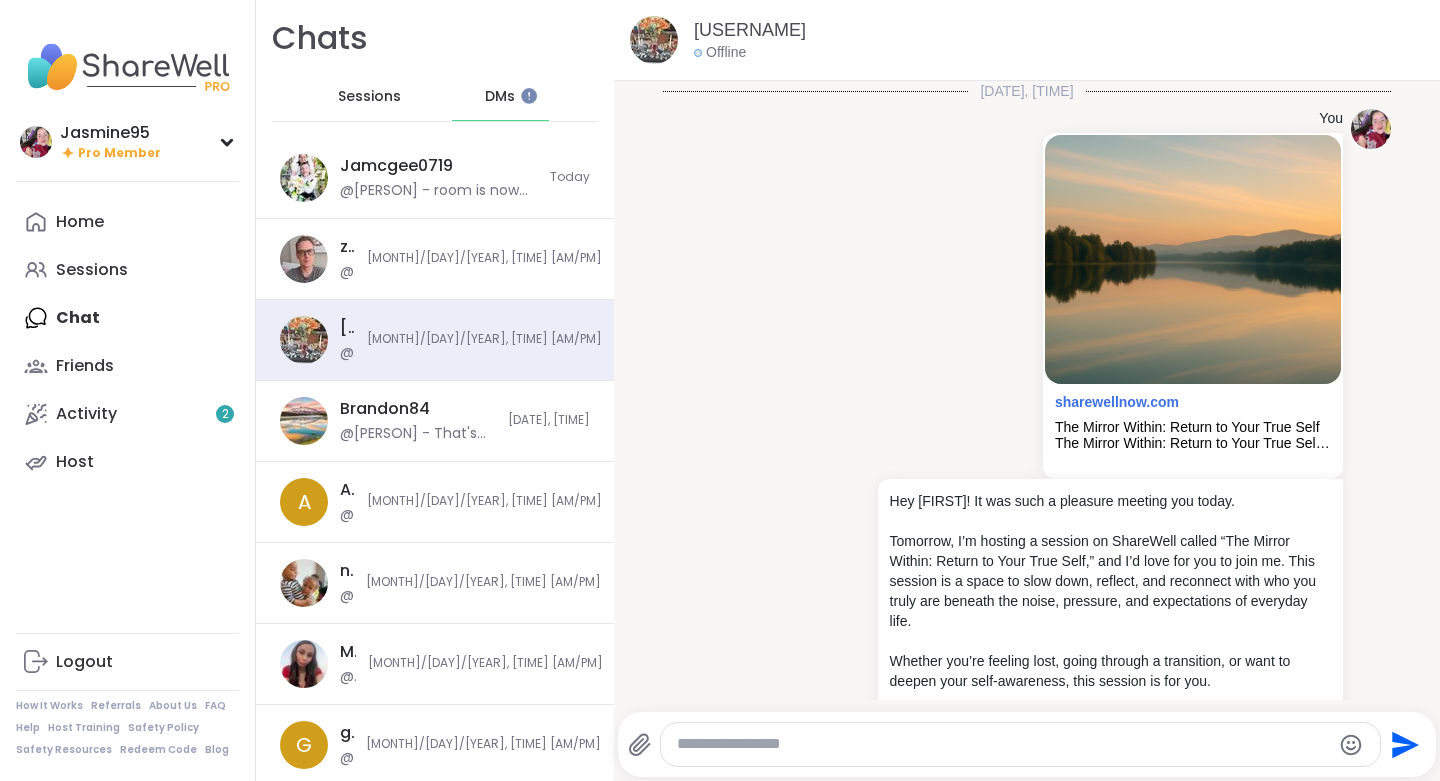 scroll, scrollTop: 3908, scrollLeft: 0, axis: vertical 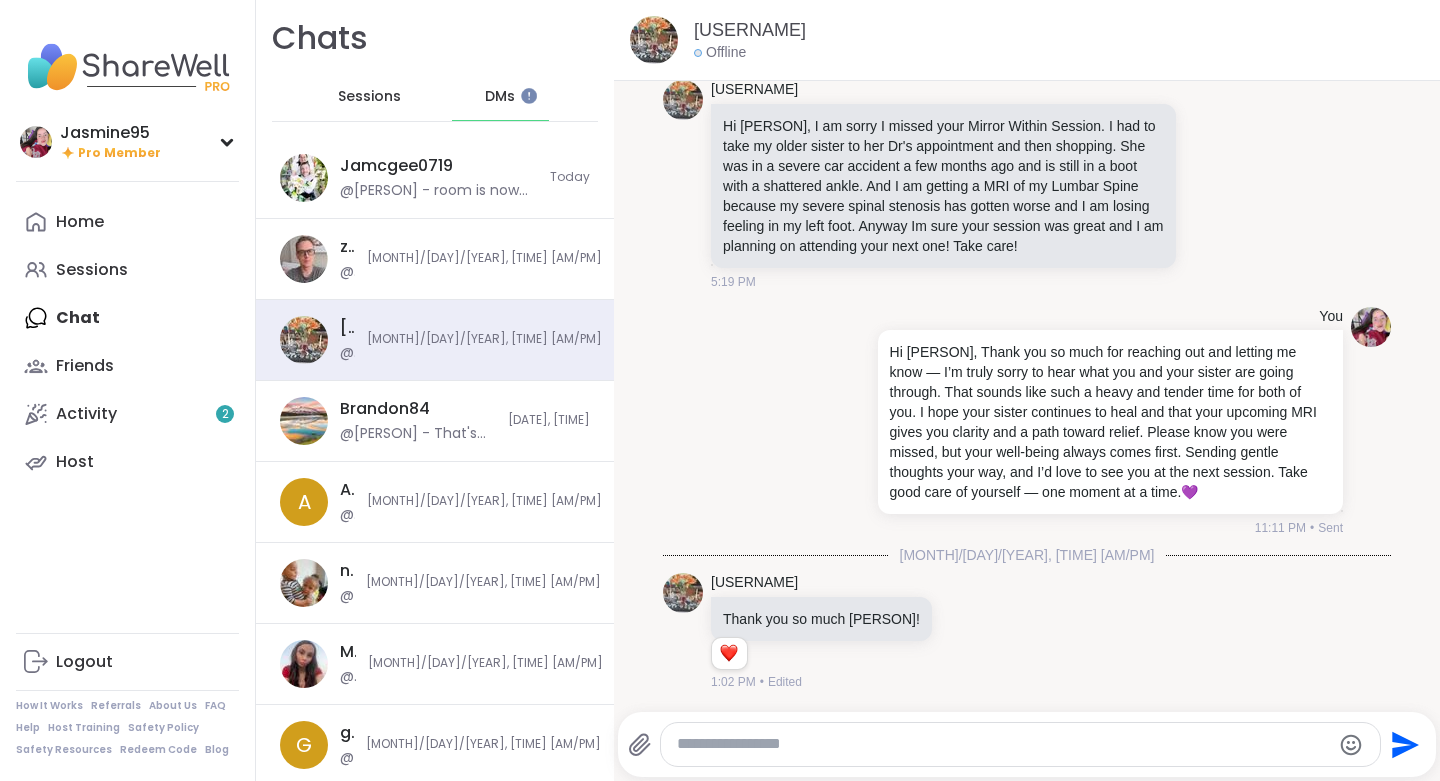 click at bounding box center (1003, 744) 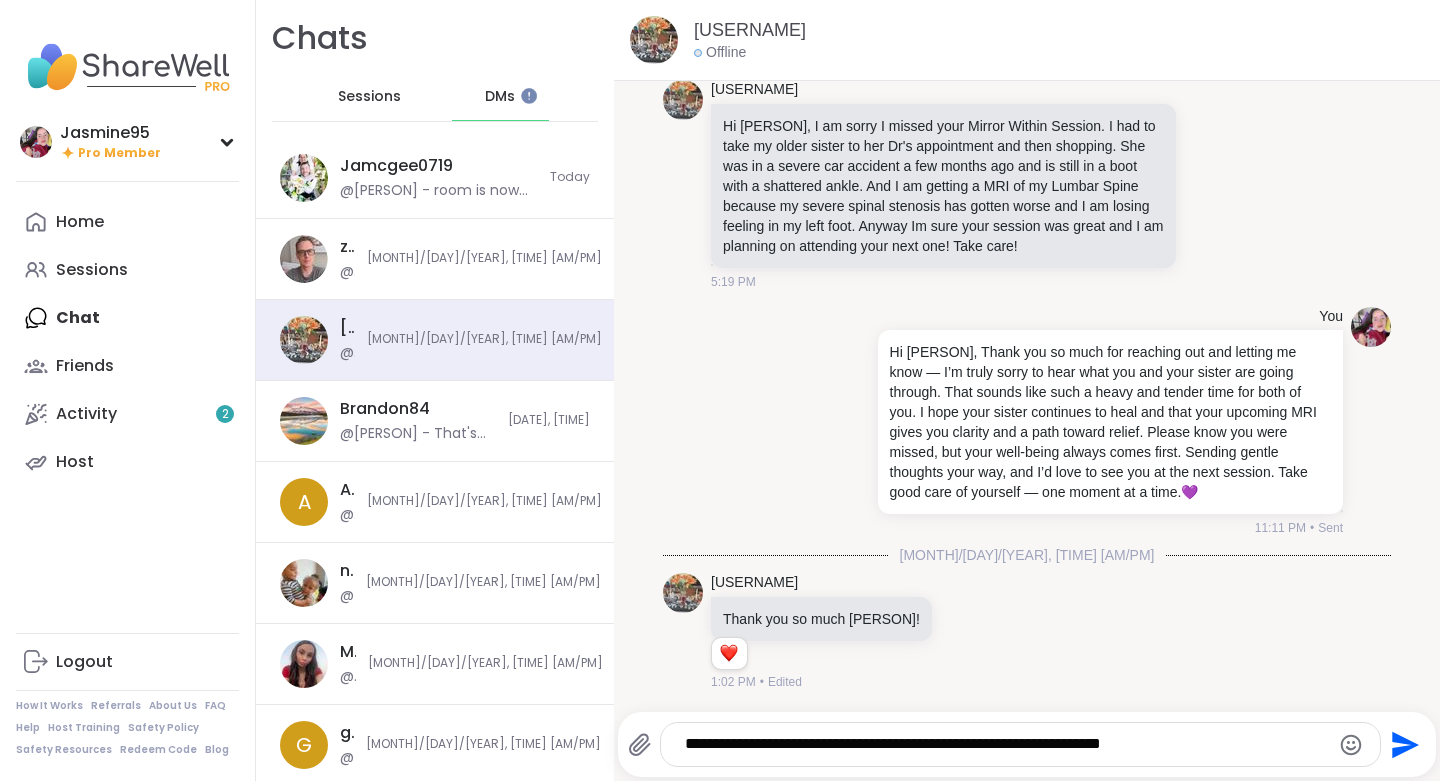 type 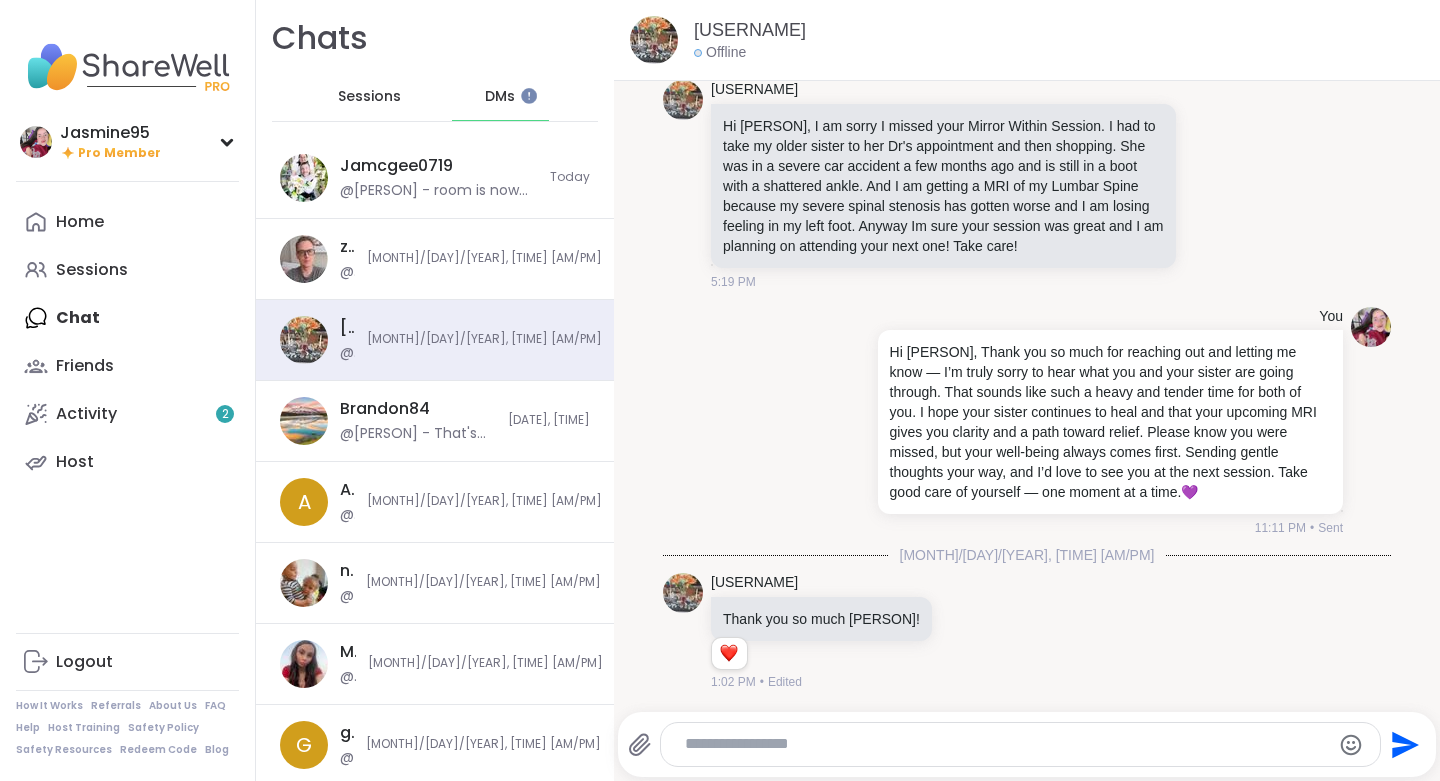 scroll, scrollTop: 4055, scrollLeft: 0, axis: vertical 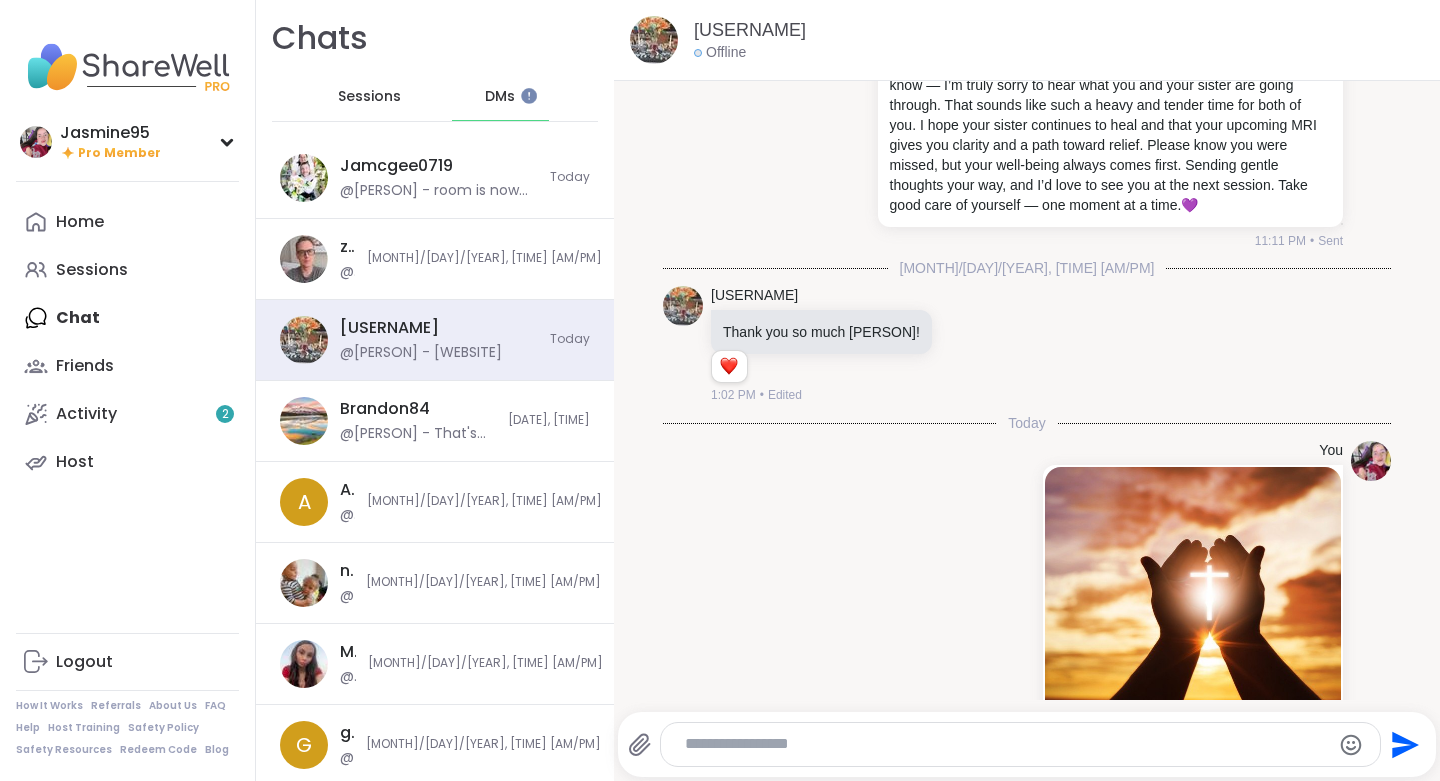 click on "Asad5207418" at bounding box center (347, 490) 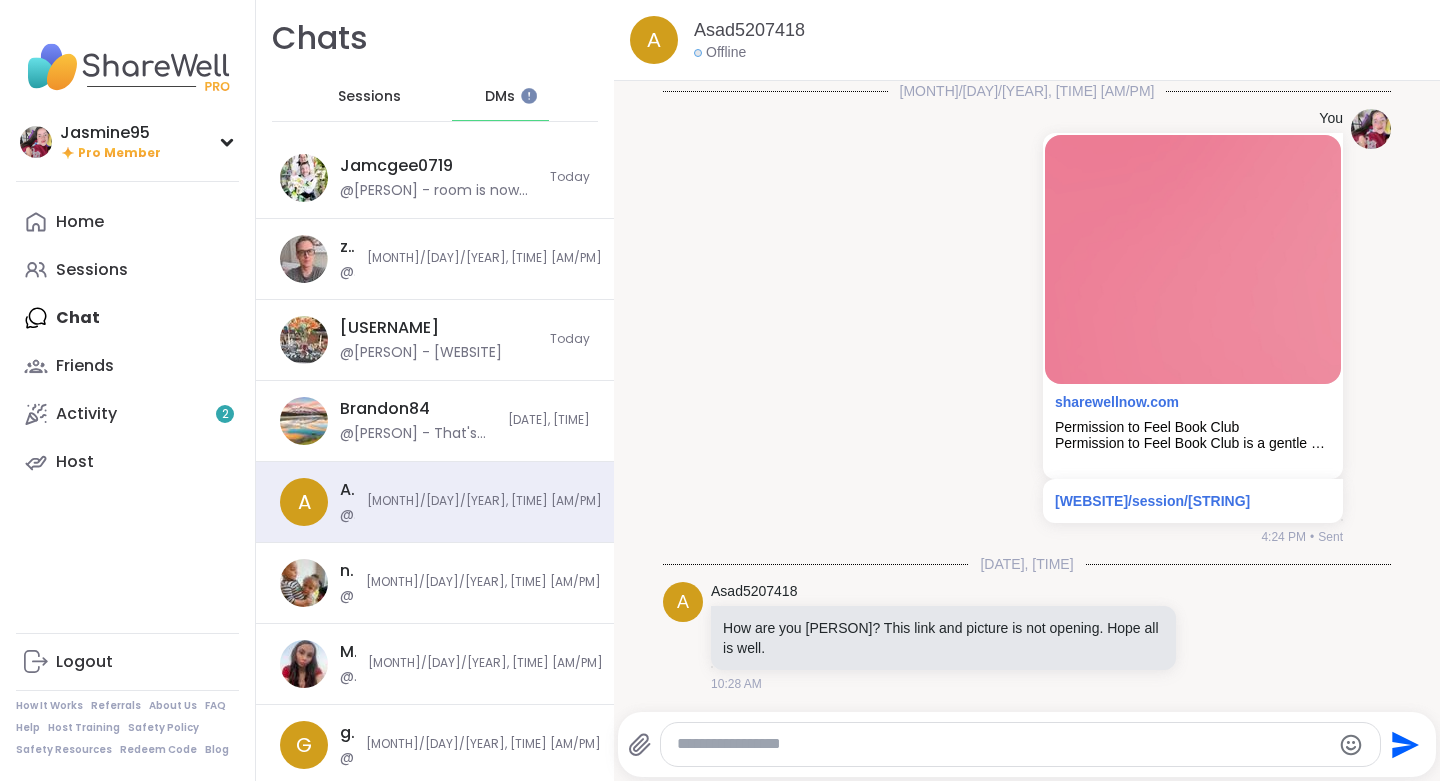 scroll, scrollTop: 1381, scrollLeft: 0, axis: vertical 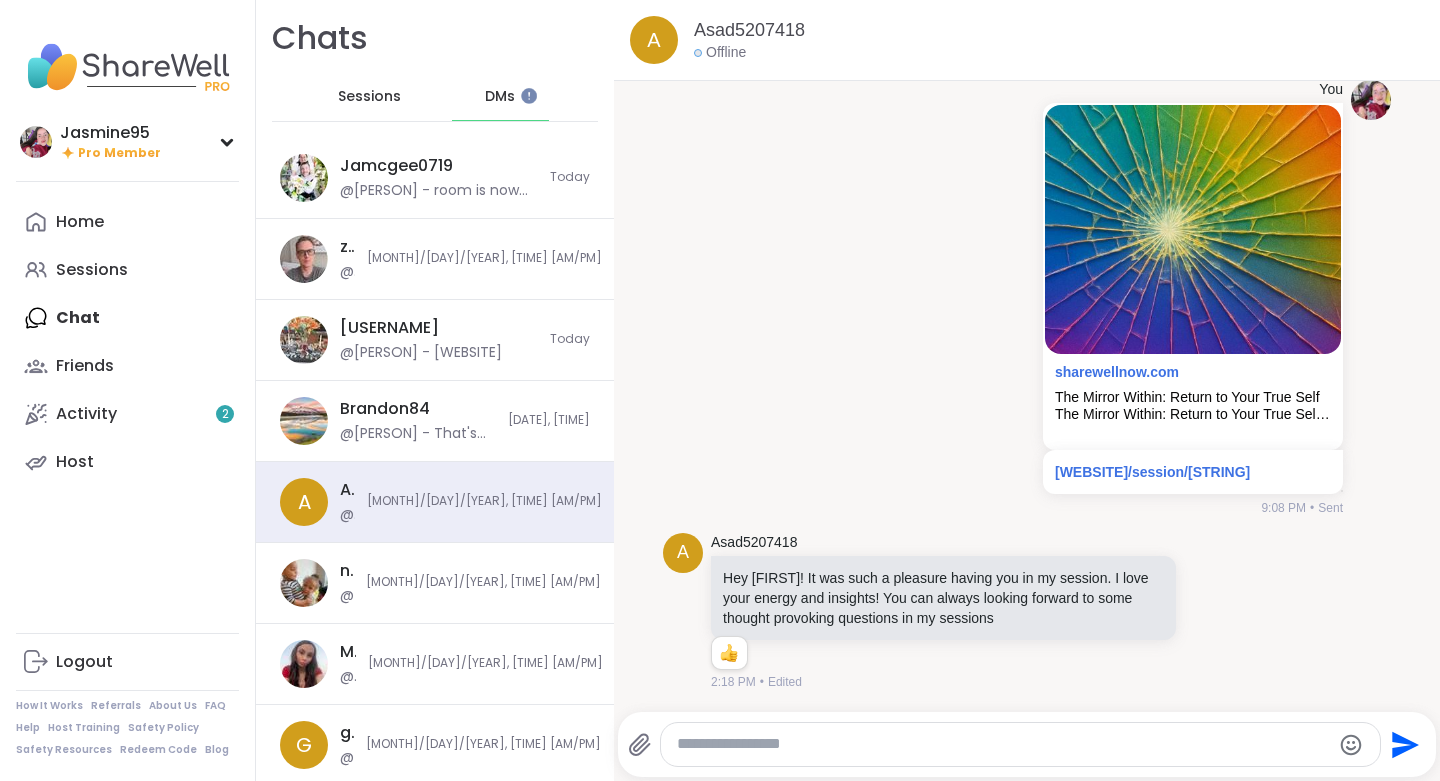 click on "Maymayellen" at bounding box center (348, 652) 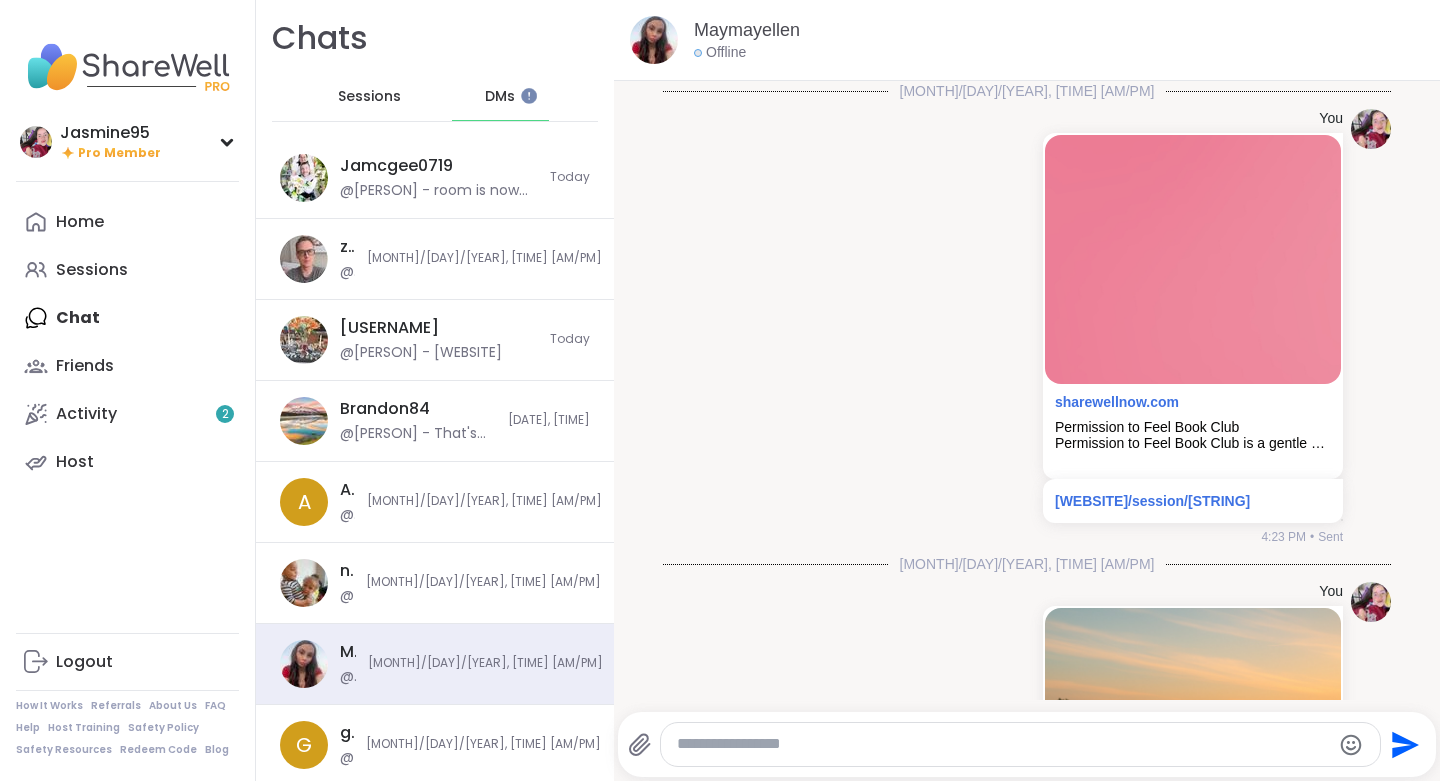 scroll, scrollTop: 1354, scrollLeft: 0, axis: vertical 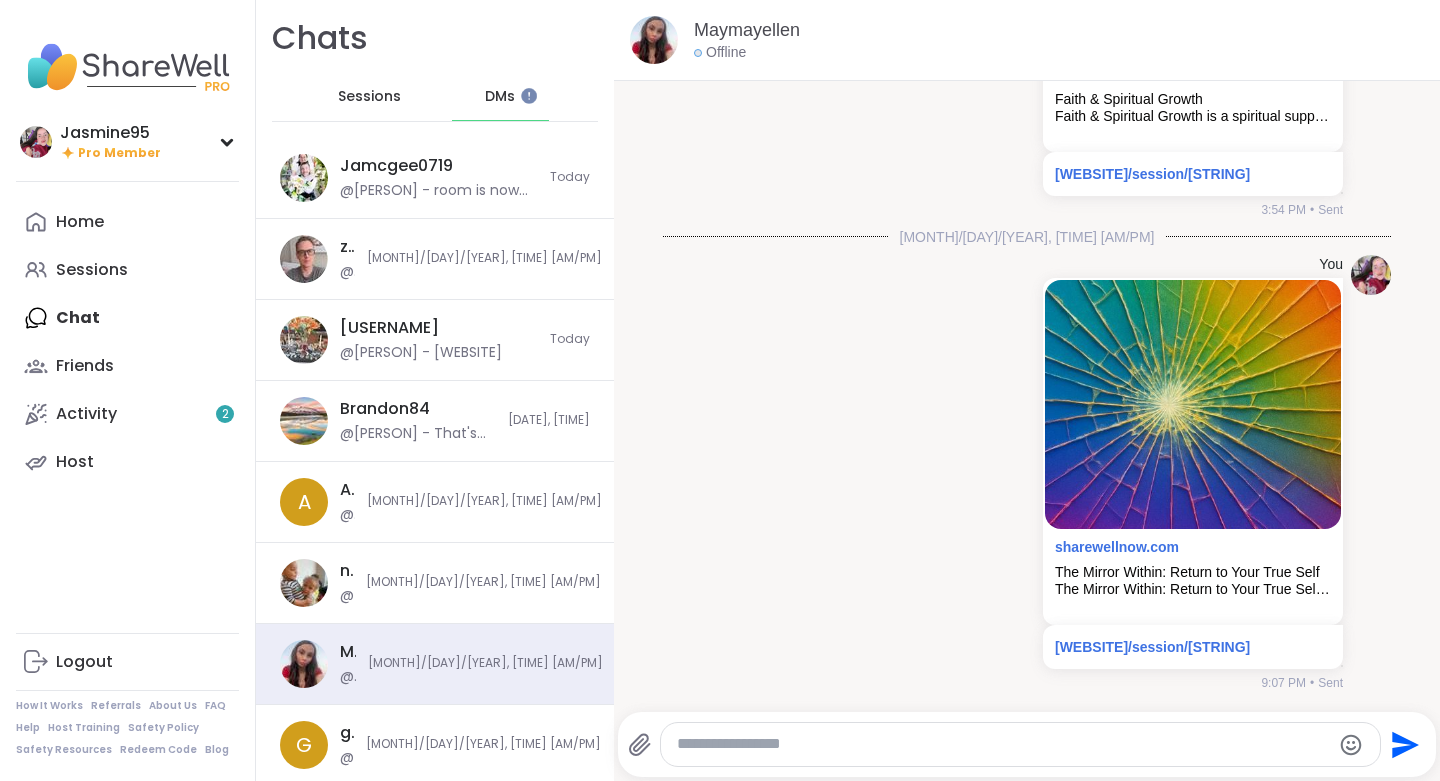 click at bounding box center (1003, 744) 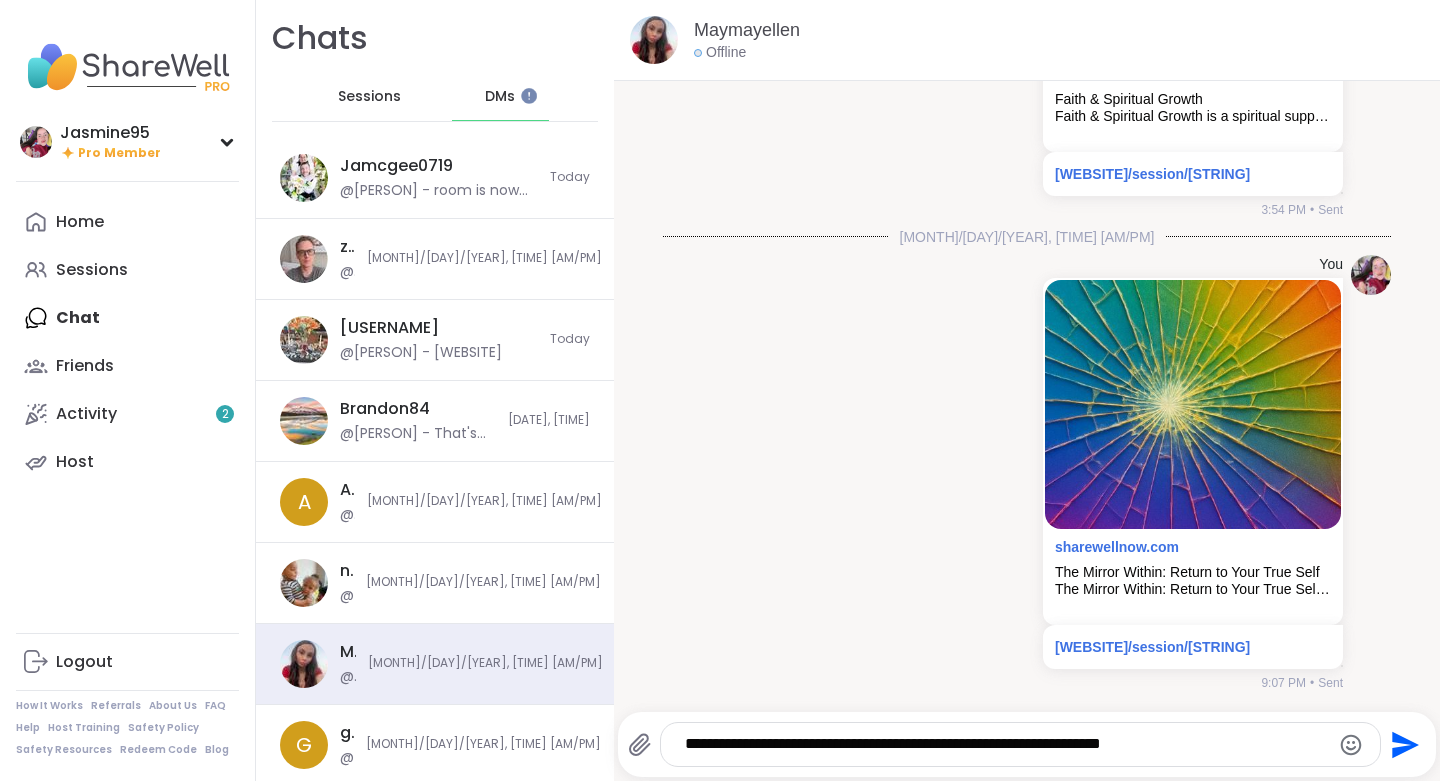 type 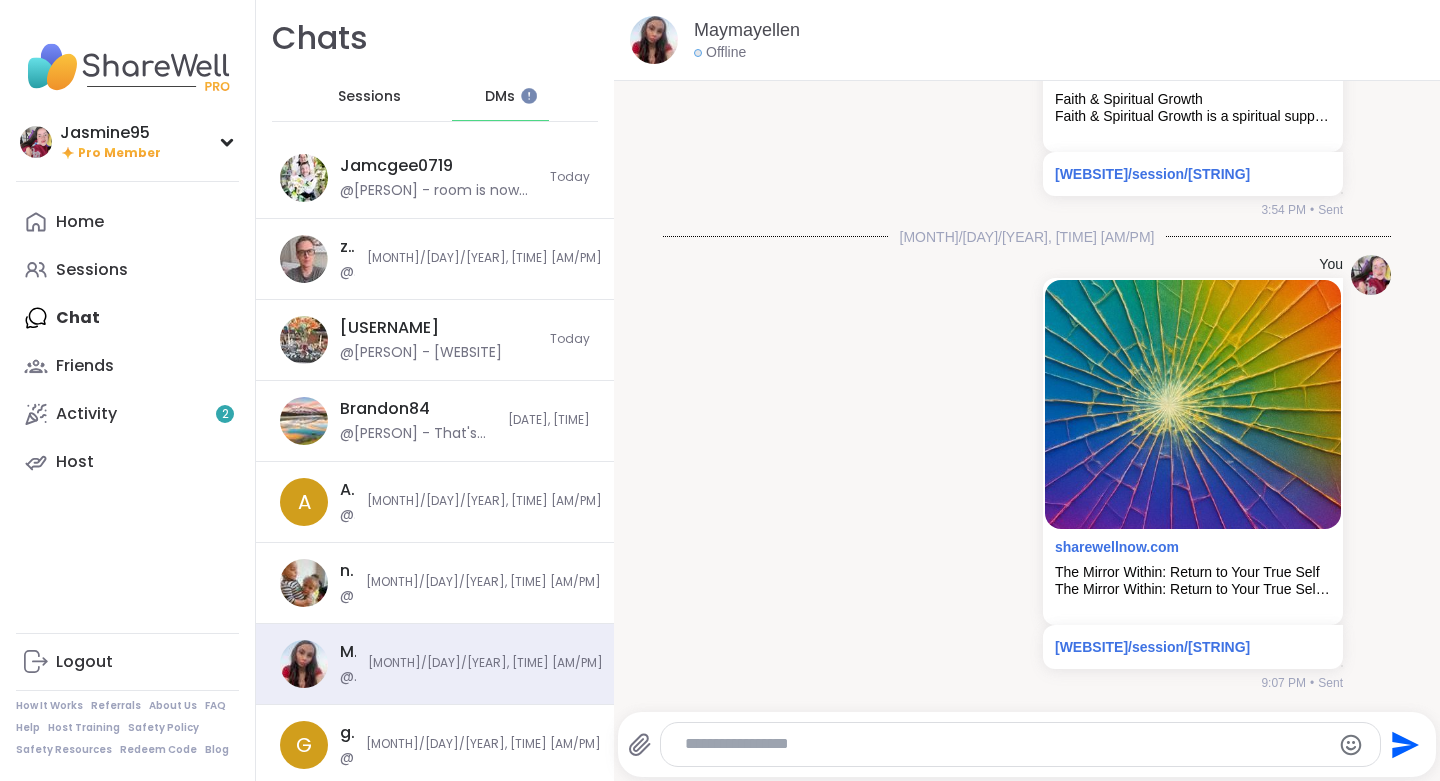 scroll, scrollTop: 1500, scrollLeft: 0, axis: vertical 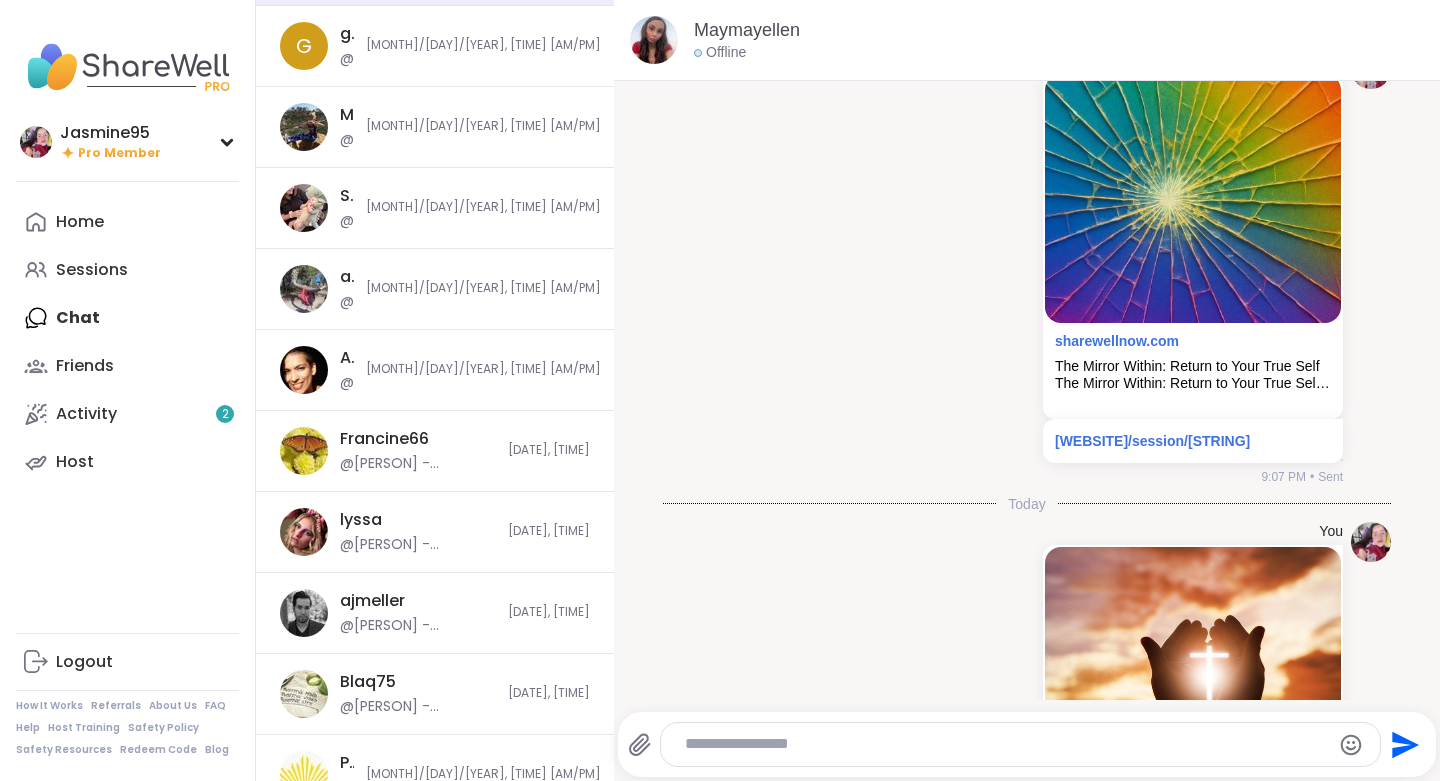 click on "Angela227" at bounding box center [347, 358] 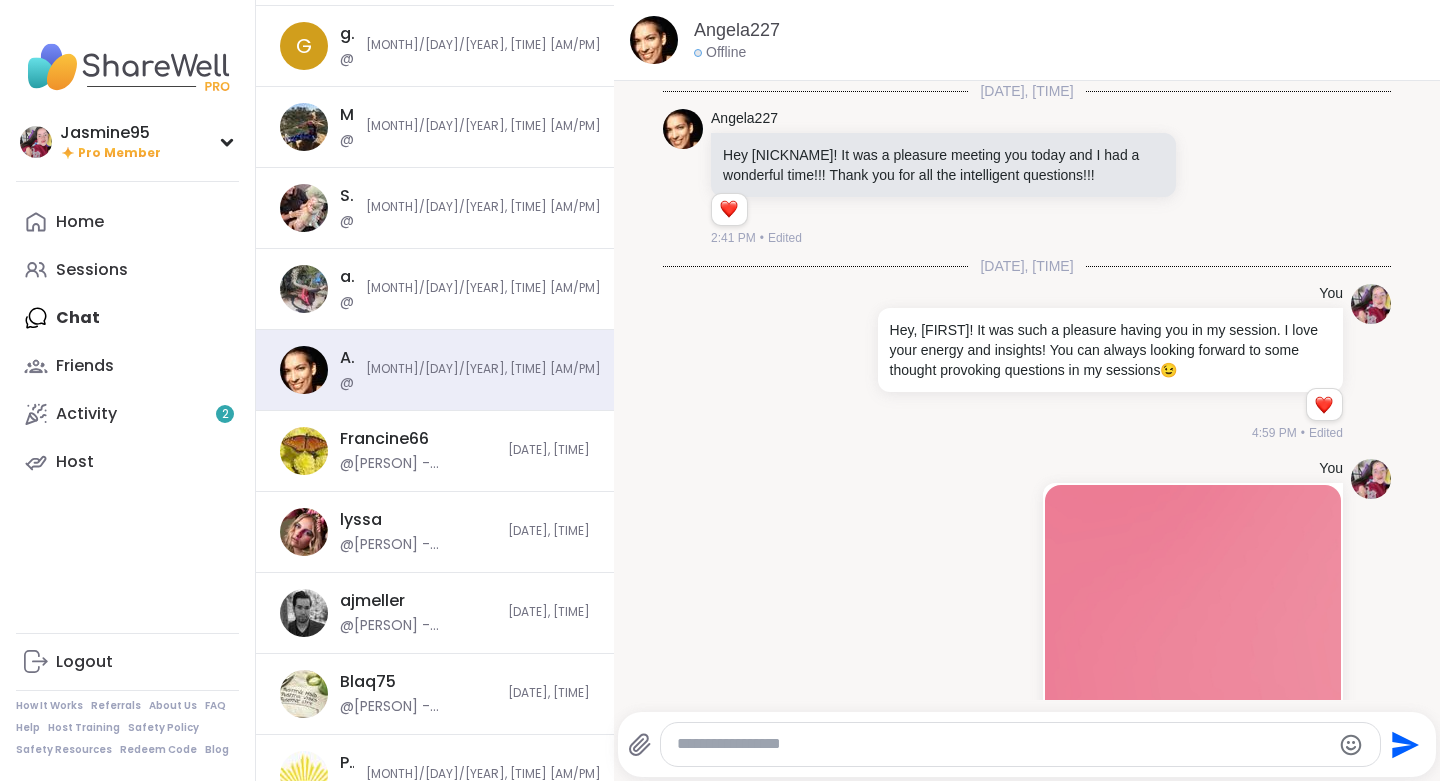 scroll, scrollTop: 1645, scrollLeft: 0, axis: vertical 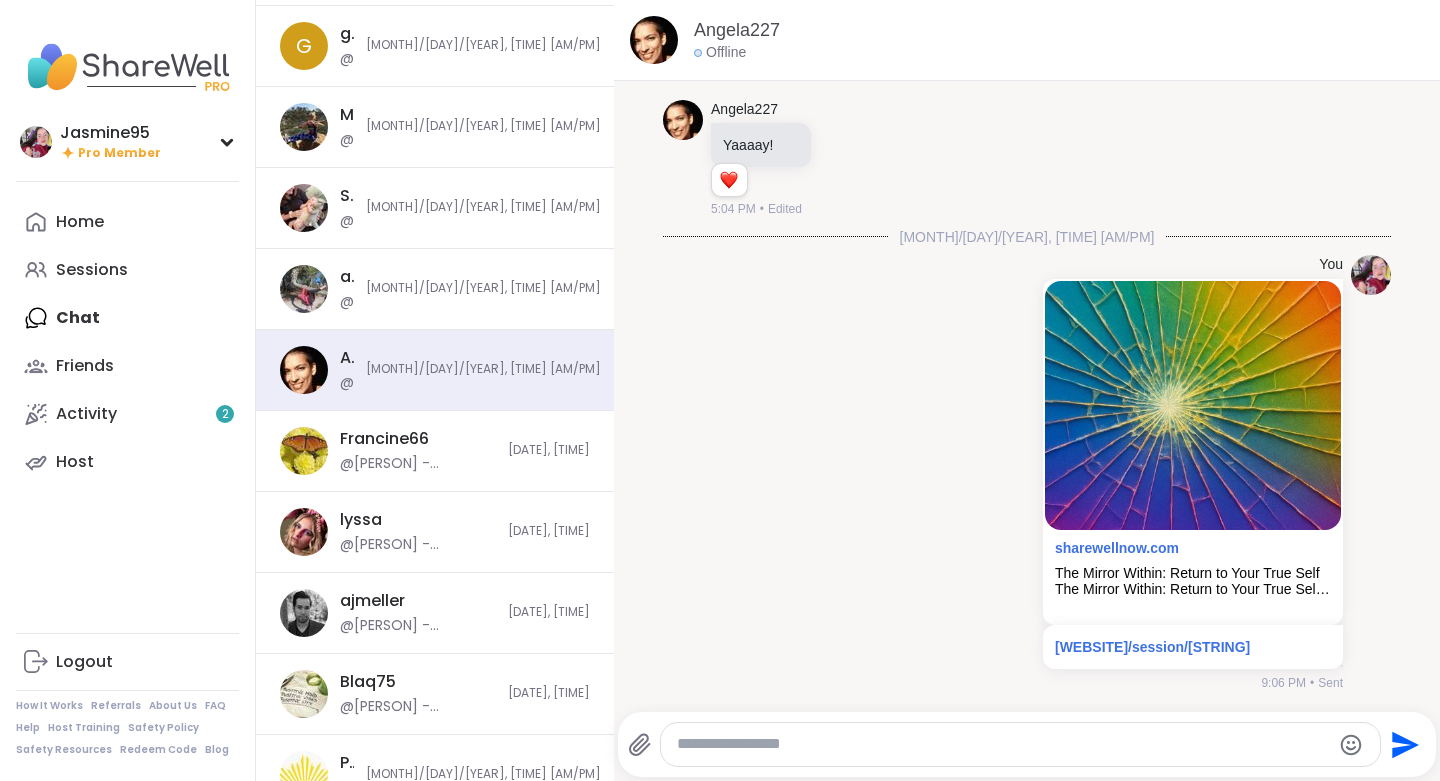 click at bounding box center (1003, 744) 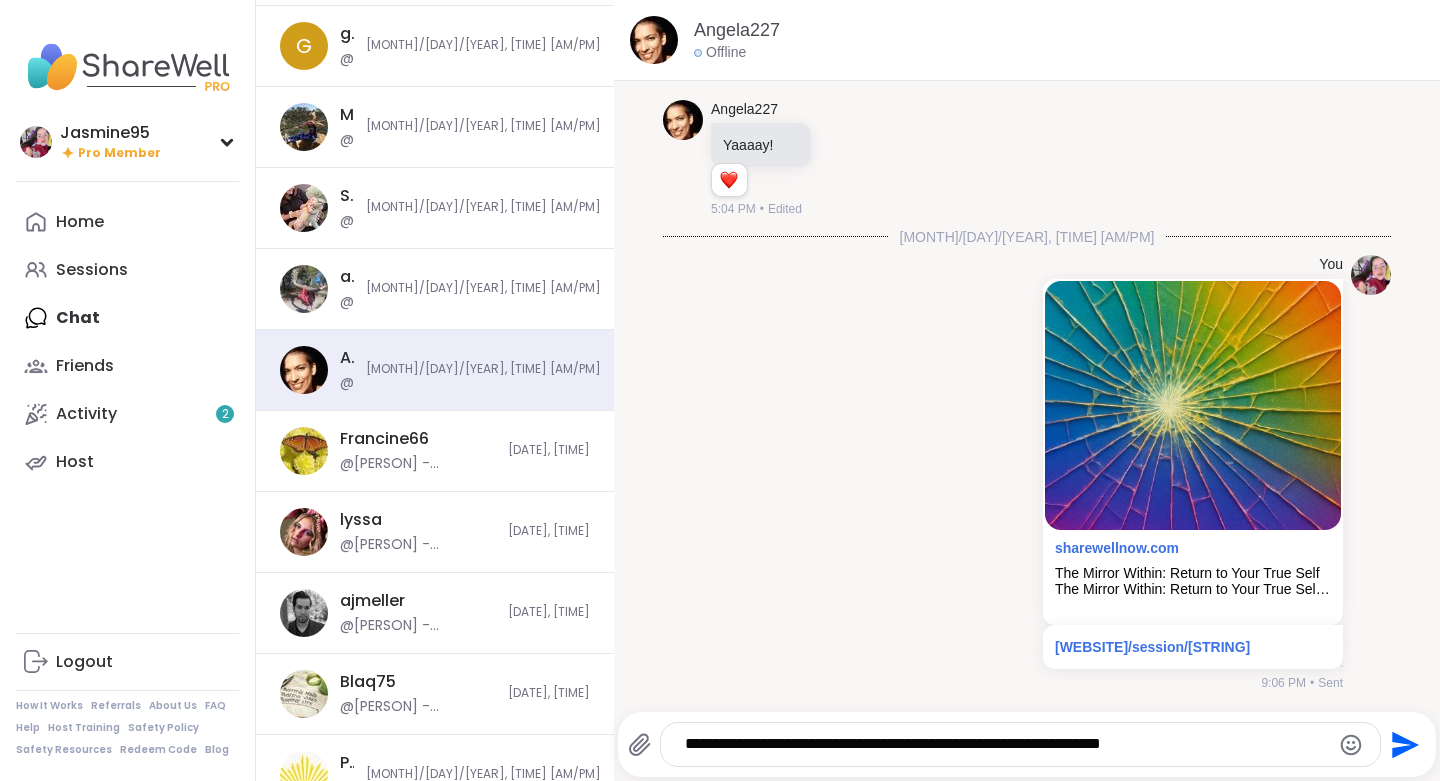 type 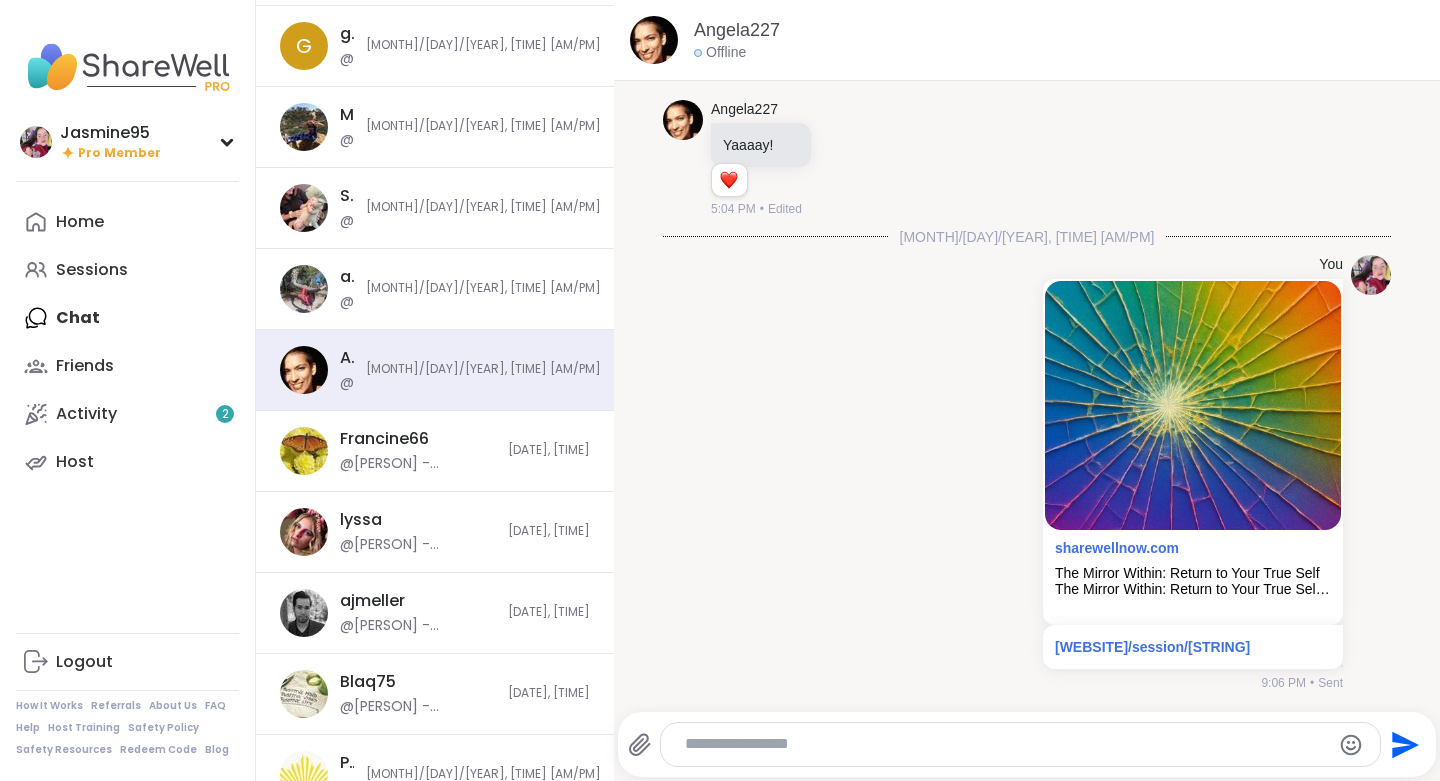scroll, scrollTop: 1792, scrollLeft: 0, axis: vertical 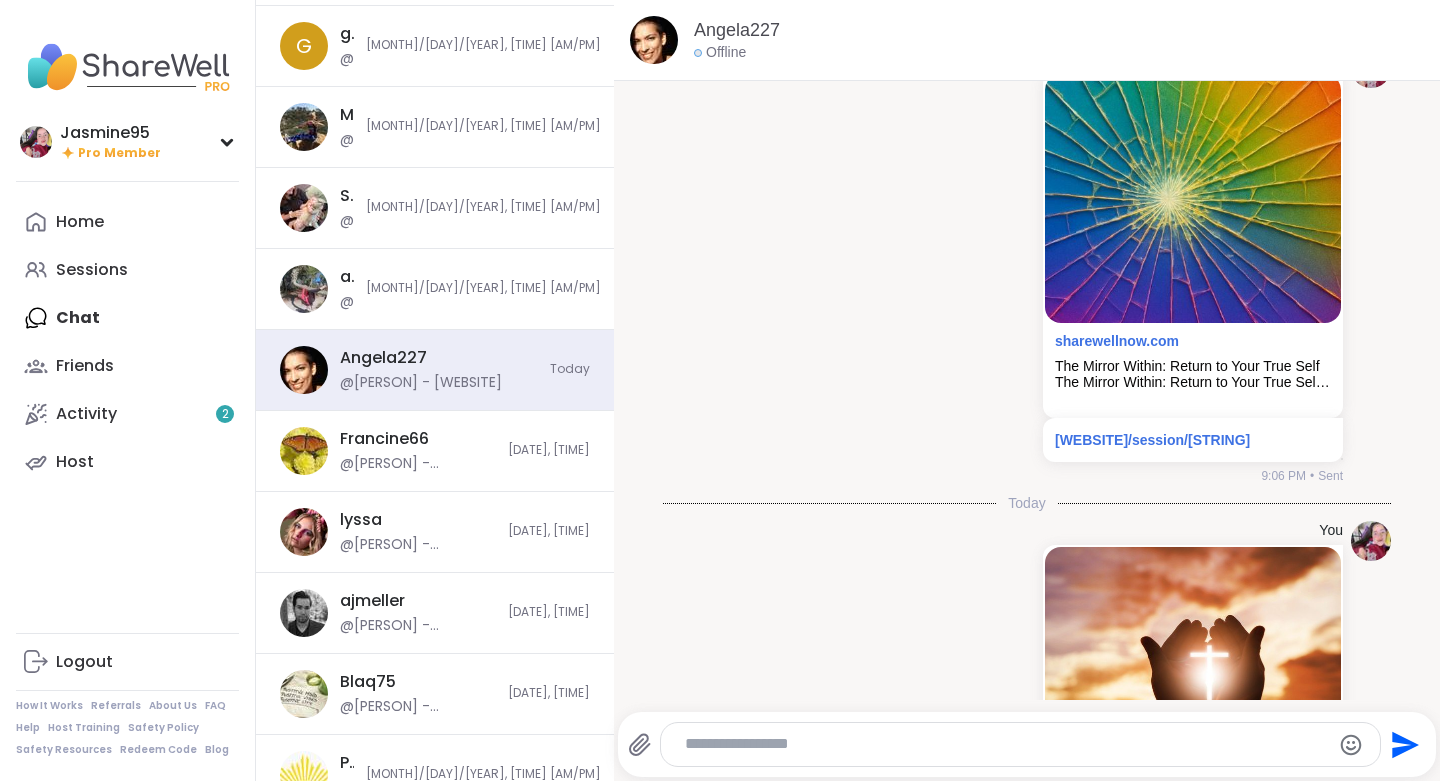 click on "Francine66" at bounding box center [384, 439] 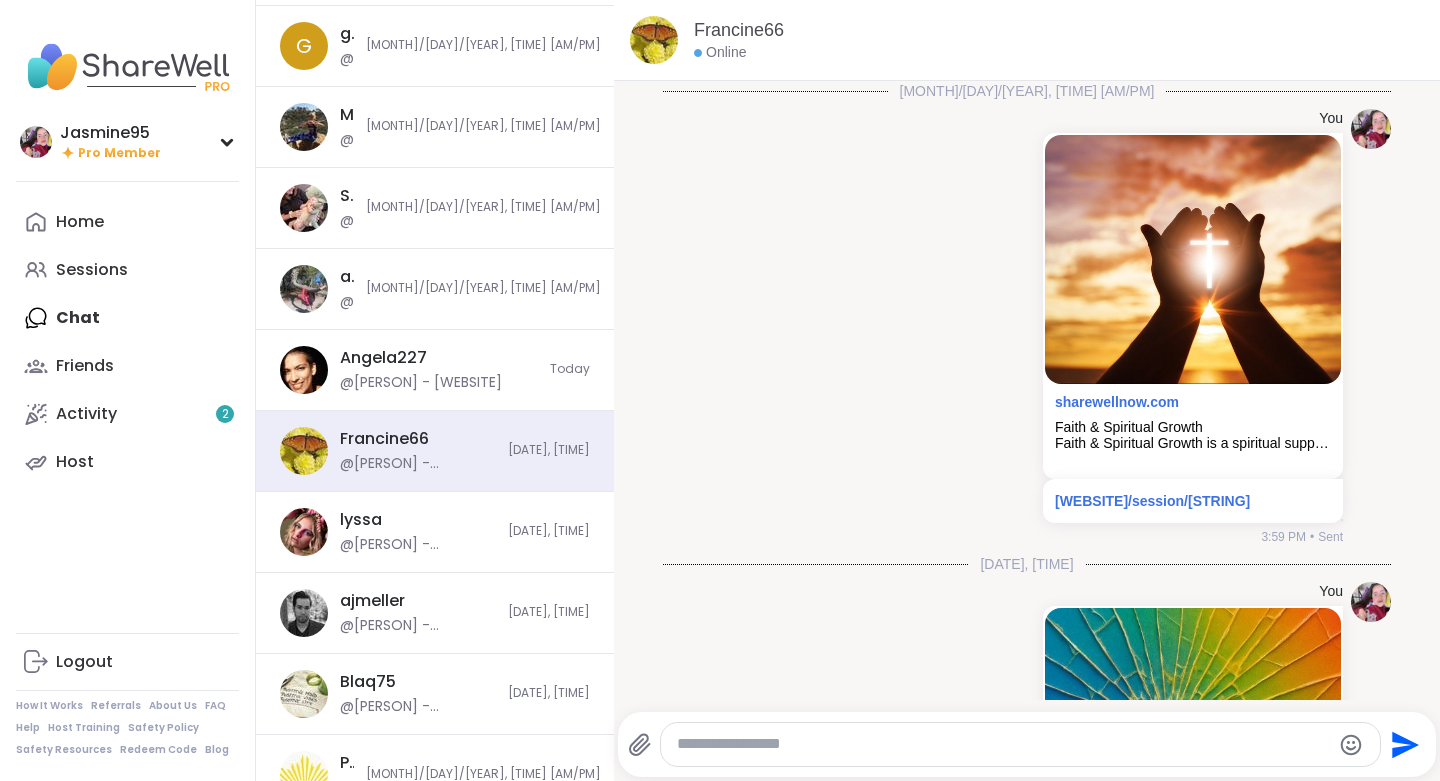scroll, scrollTop: 367, scrollLeft: 0, axis: vertical 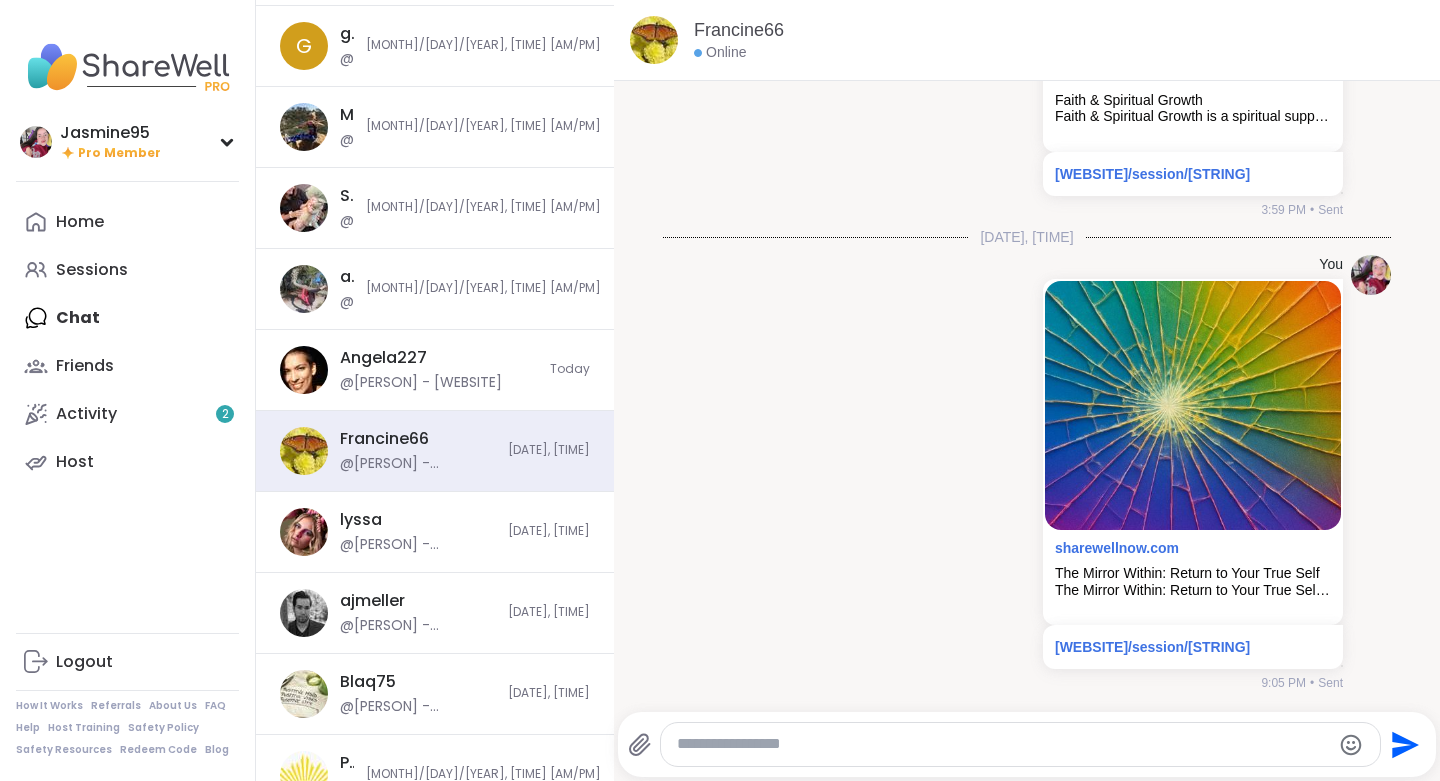 click at bounding box center [1003, 744] 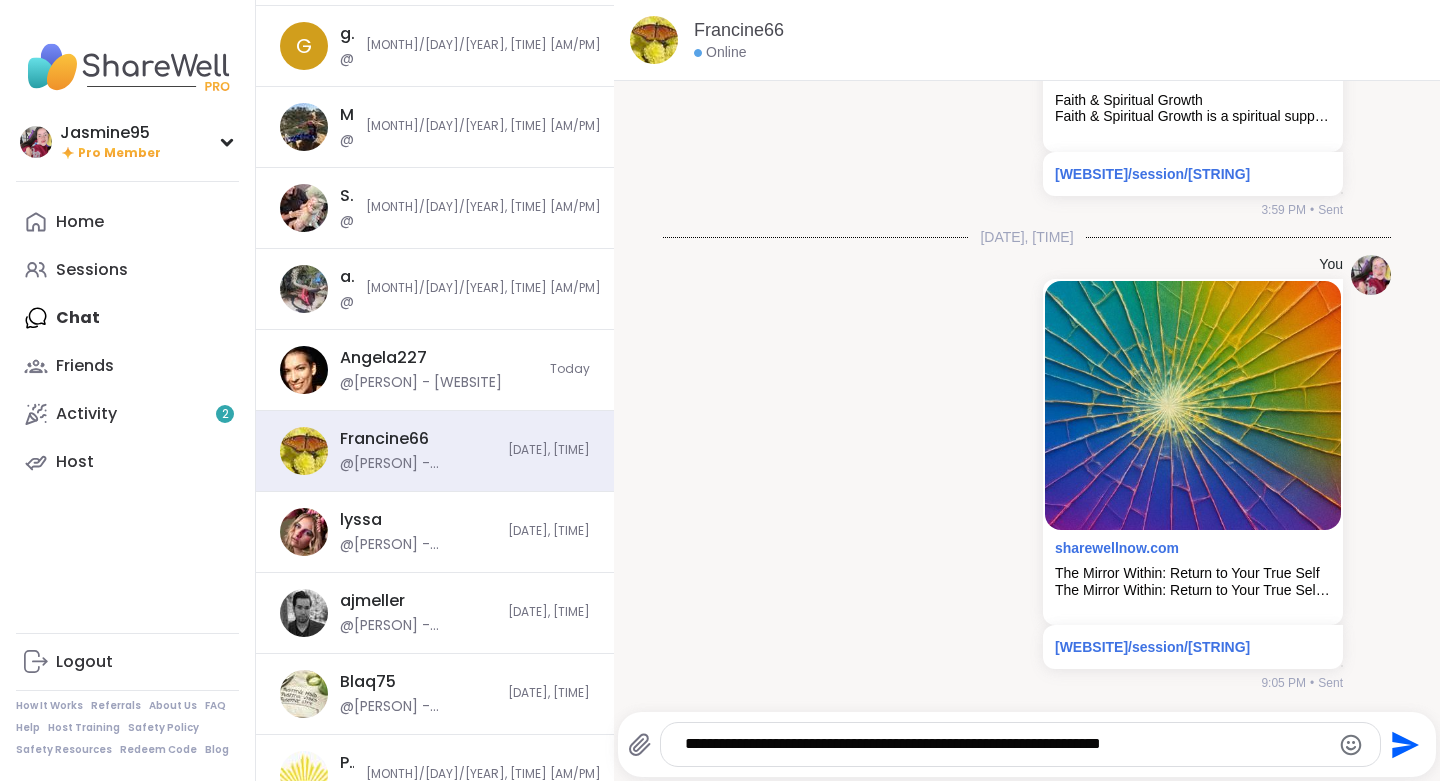 type 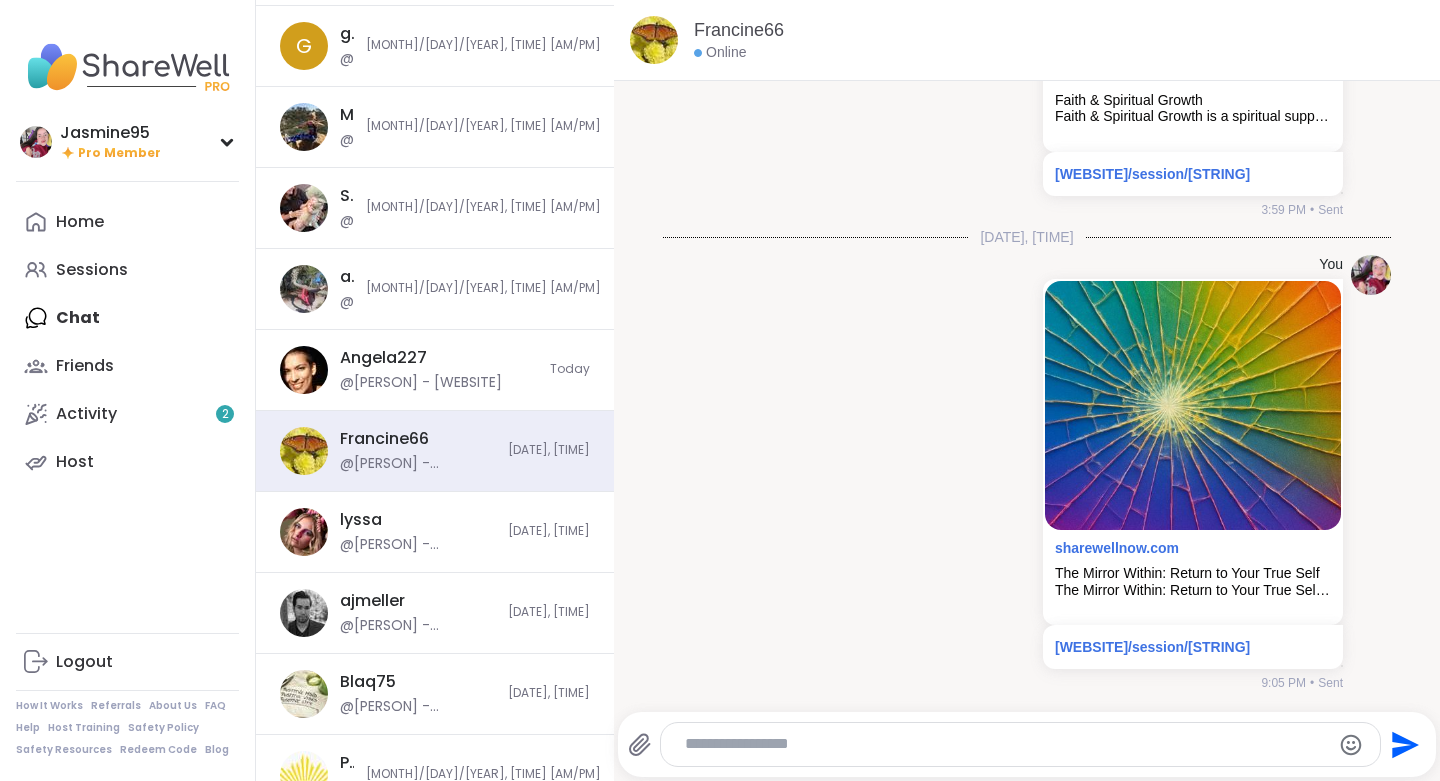 scroll, scrollTop: 514, scrollLeft: 0, axis: vertical 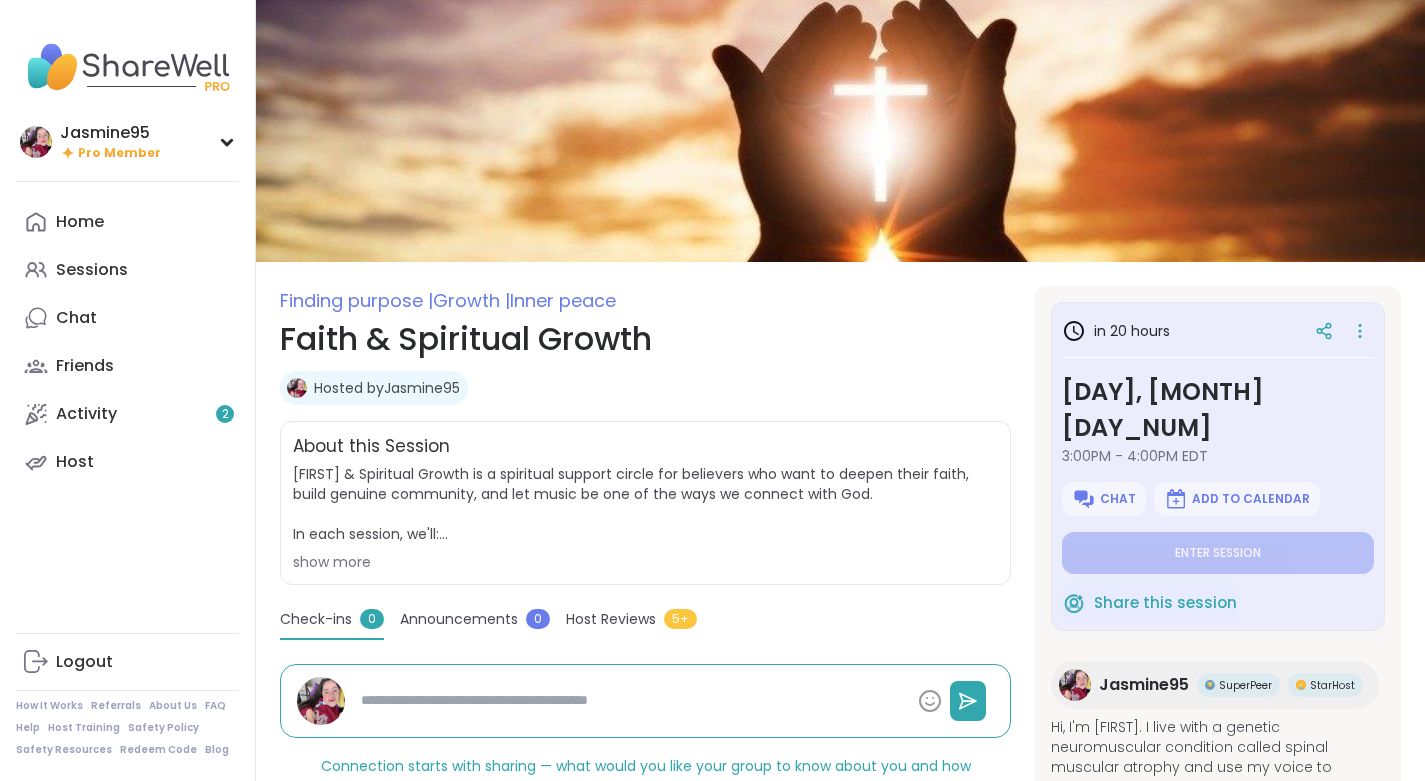 click 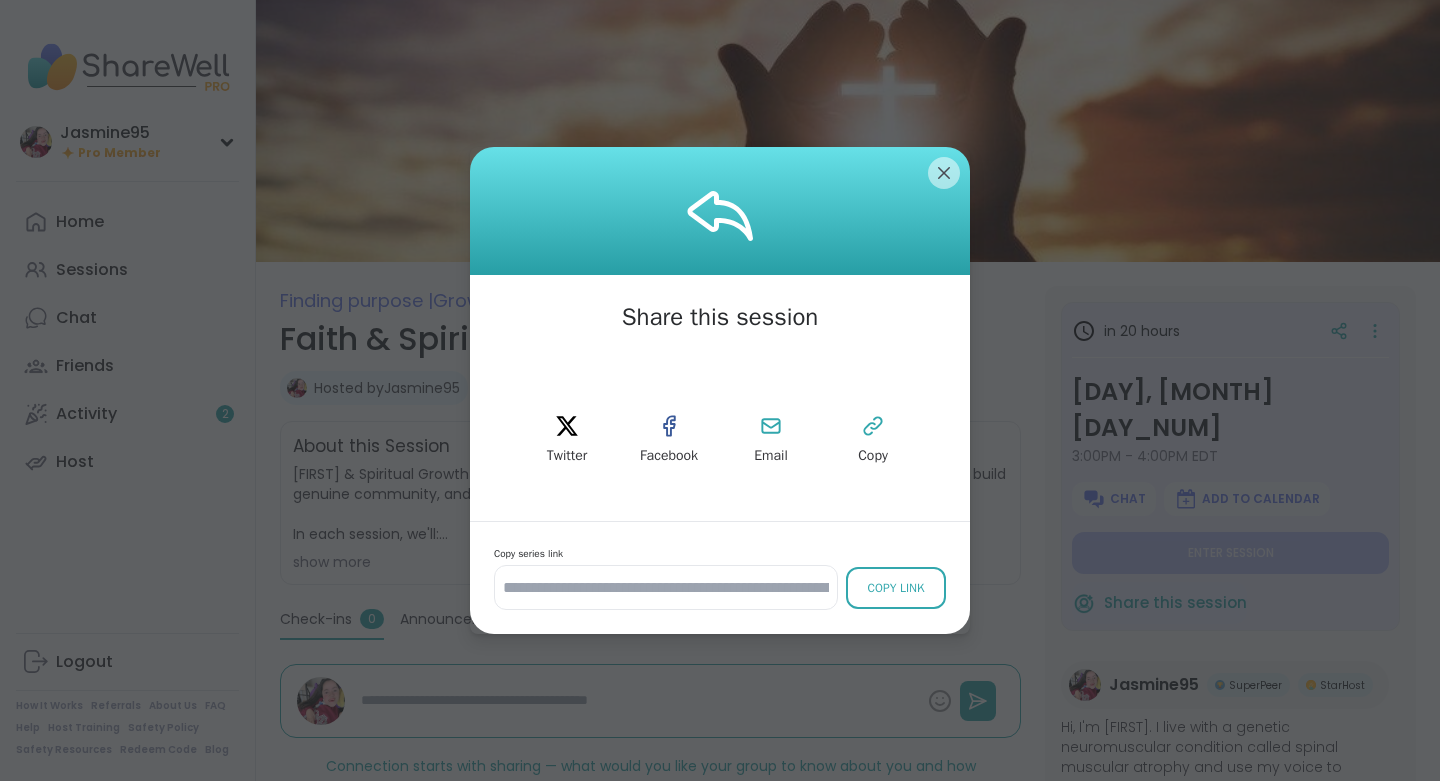 click on "Copy" at bounding box center [873, 440] 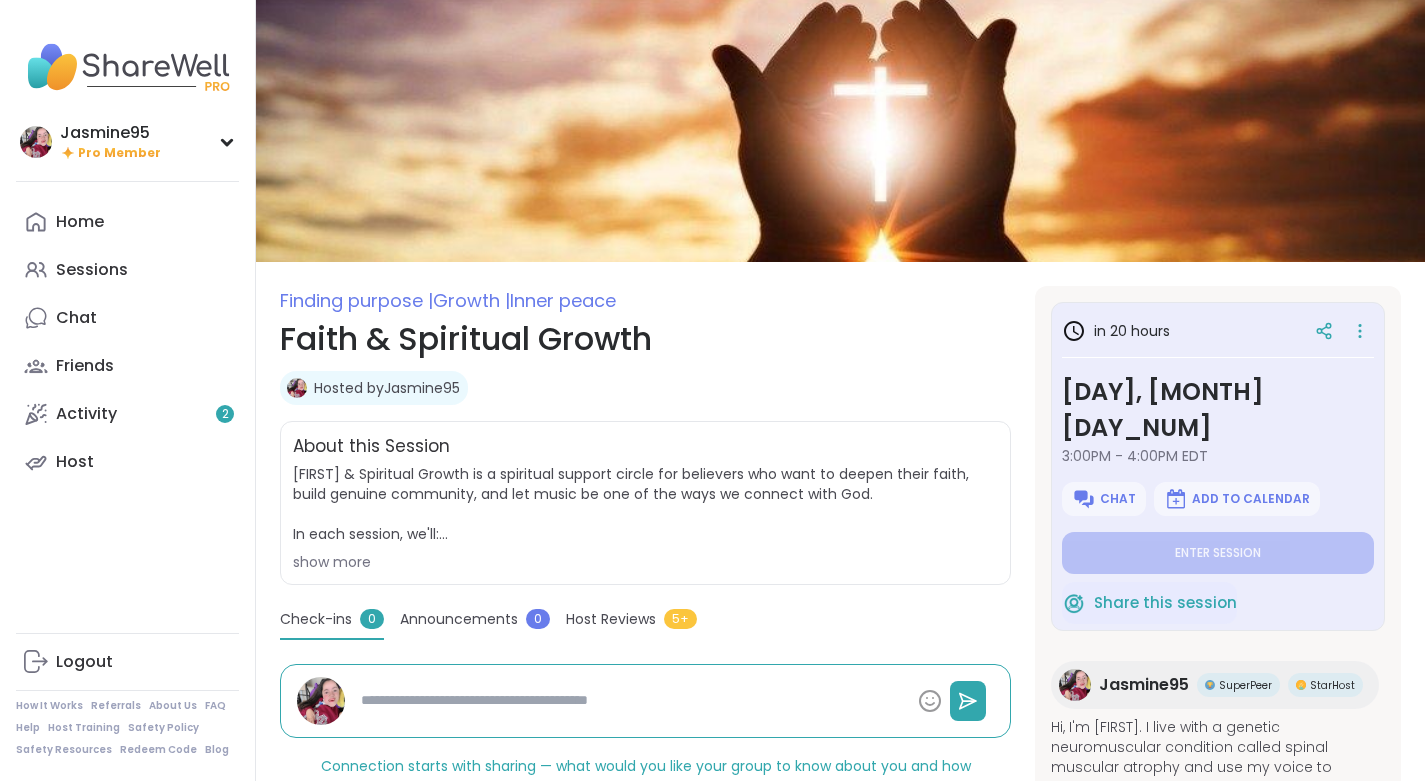 click on "Activity 2" at bounding box center (86, 414) 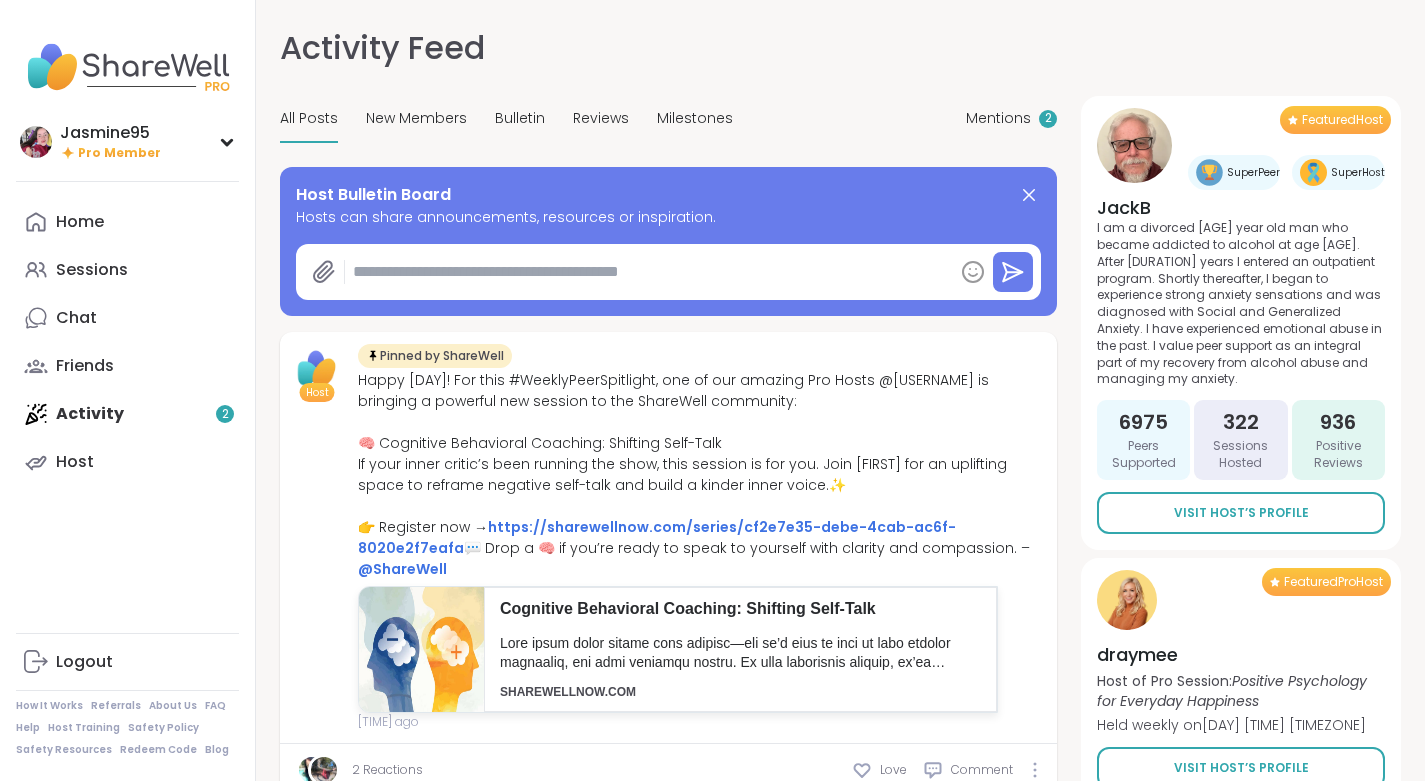 click at bounding box center [649, 272] 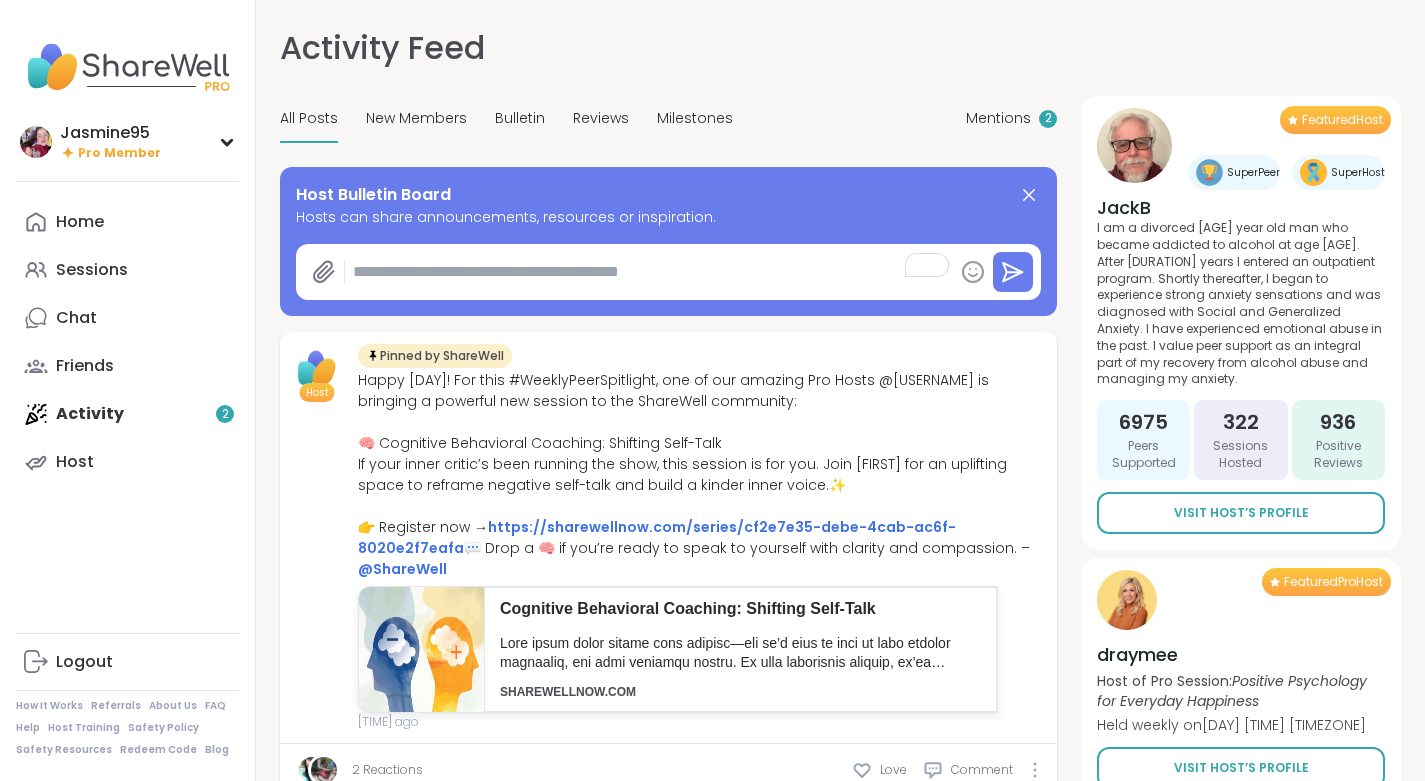 paste on "**********" 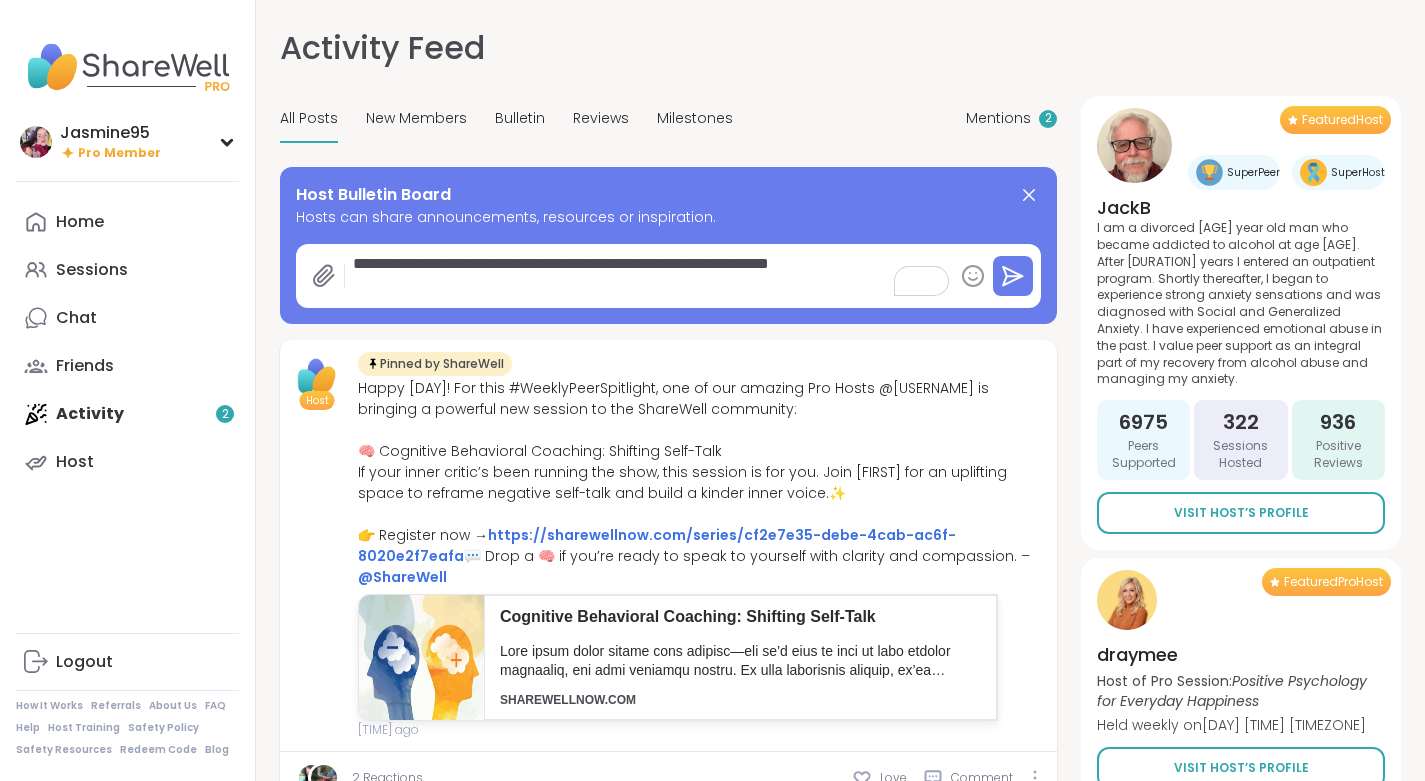 type on "**********" 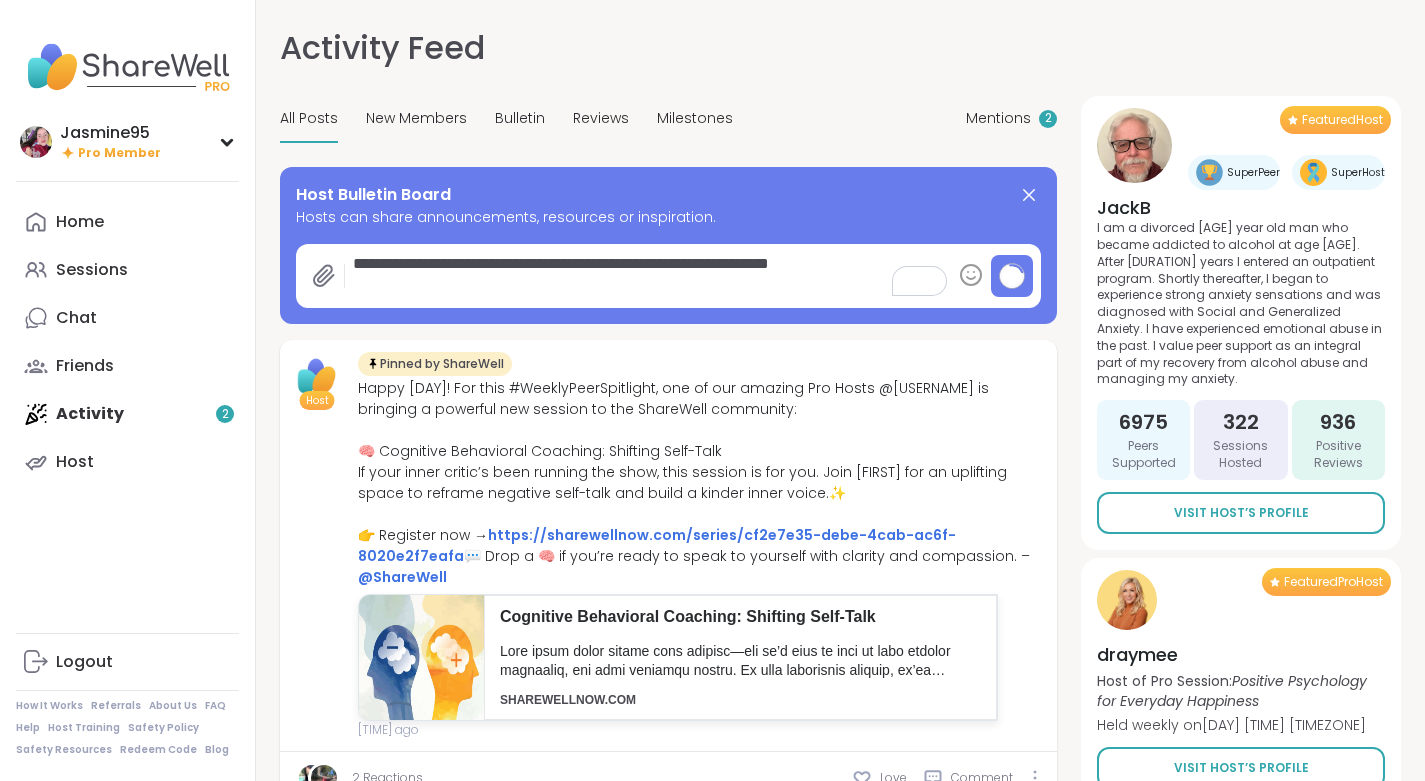 type on "*" 